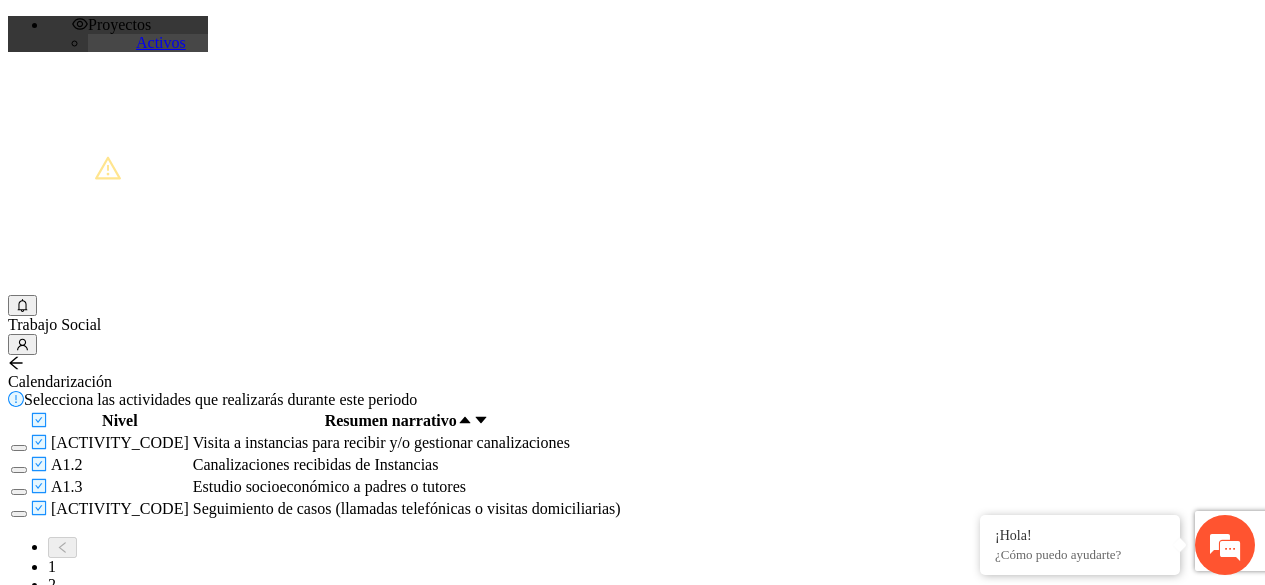 scroll, scrollTop: 0, scrollLeft: 0, axis: both 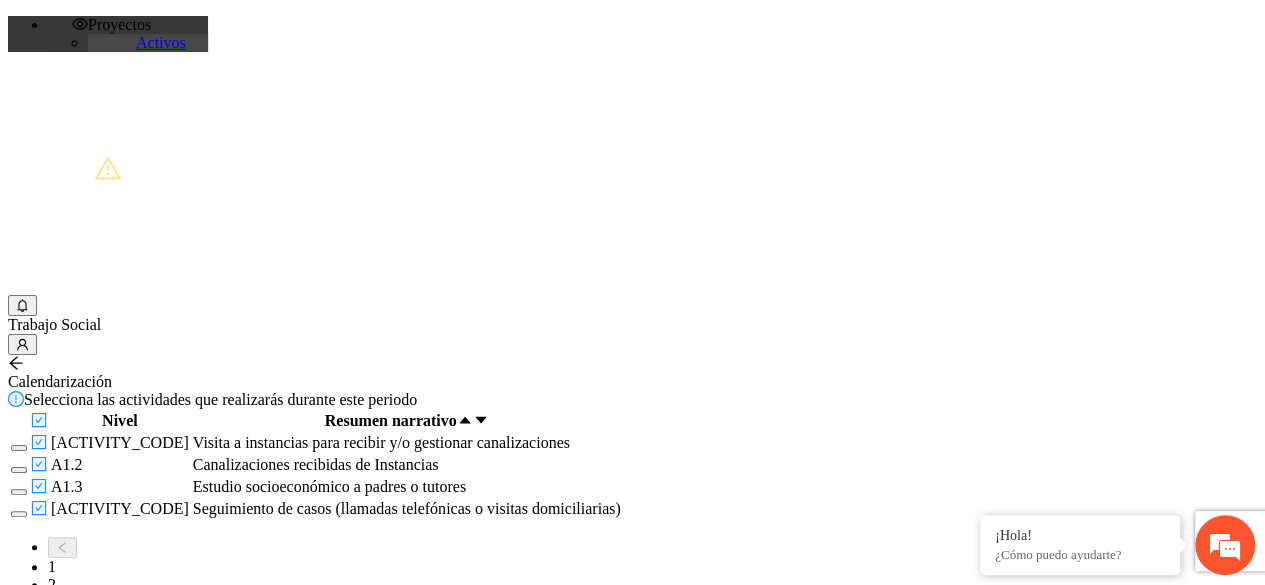 click on "Activos" at bounding box center (161, 42) 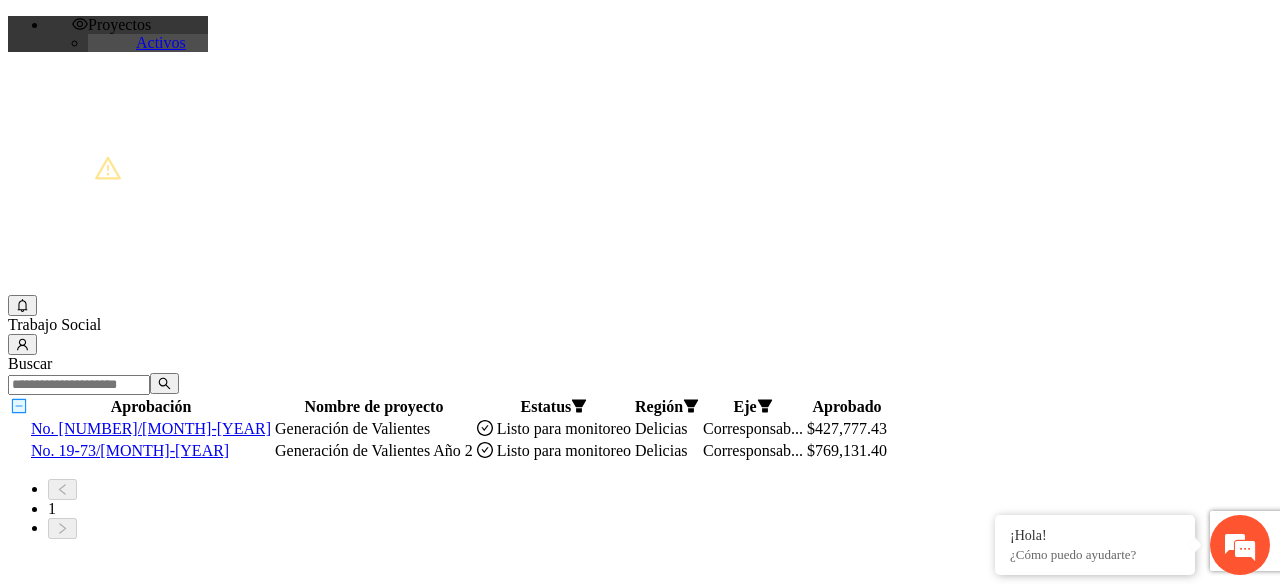 click on "No. 19-73/[MONTH]-[YEAR]" at bounding box center [130, 450] 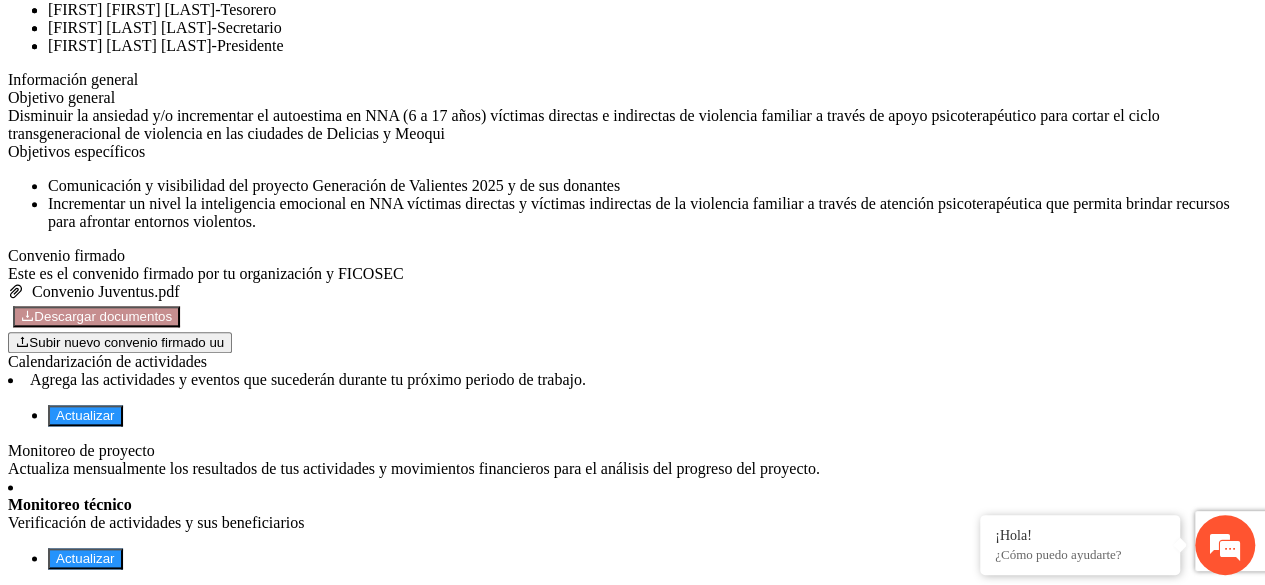 scroll, scrollTop: 1752, scrollLeft: 0, axis: vertical 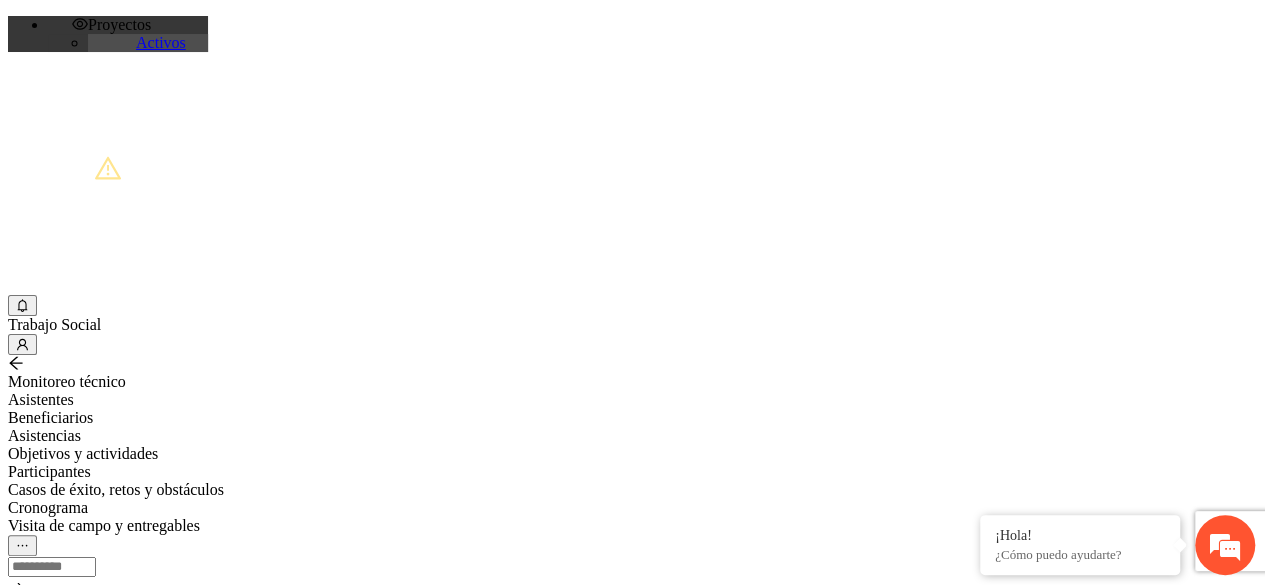 click on "Objetivos y actividades" at bounding box center (632, 454) 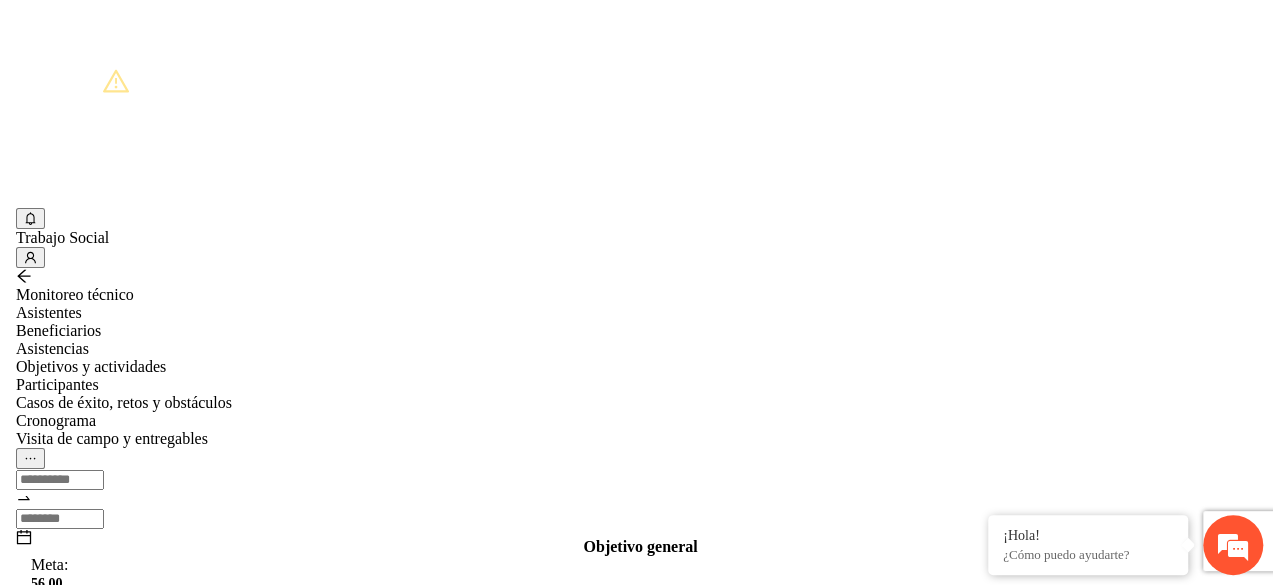 scroll, scrollTop: 839, scrollLeft: 0, axis: vertical 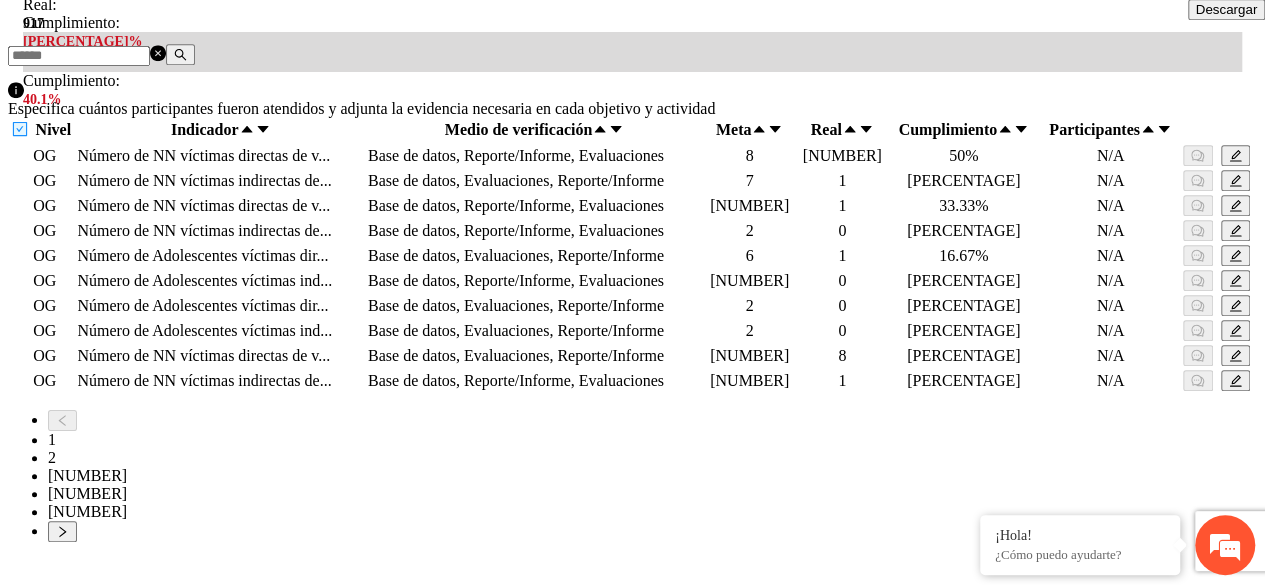click on "[NUMBER]" at bounding box center (87, 475) 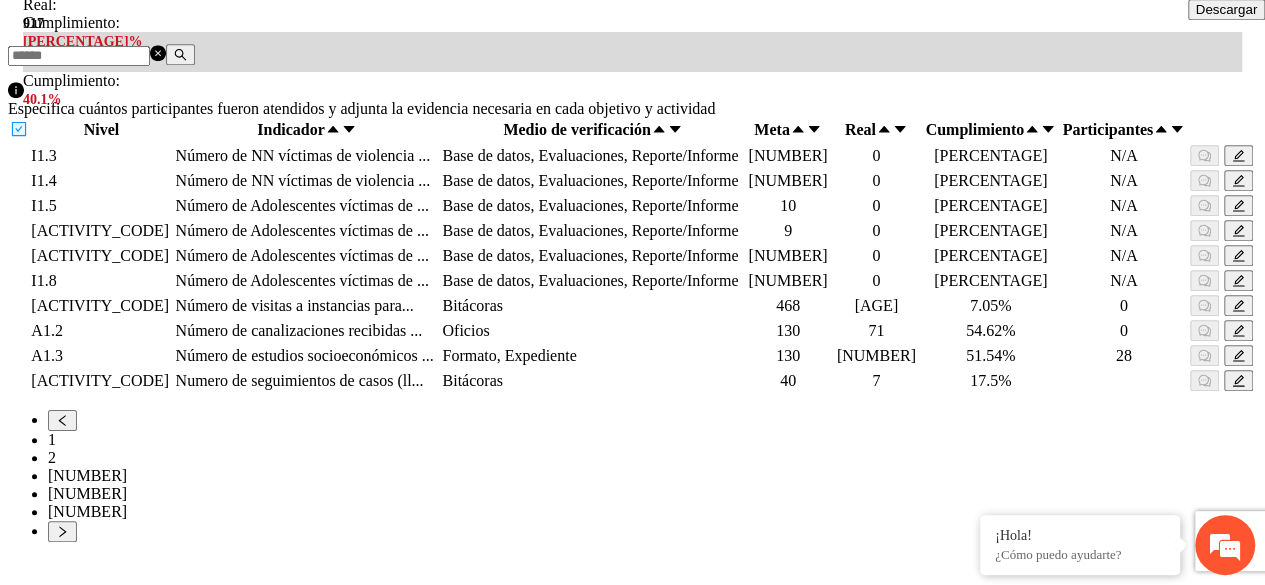 click on "Oficios" at bounding box center (592, 330) 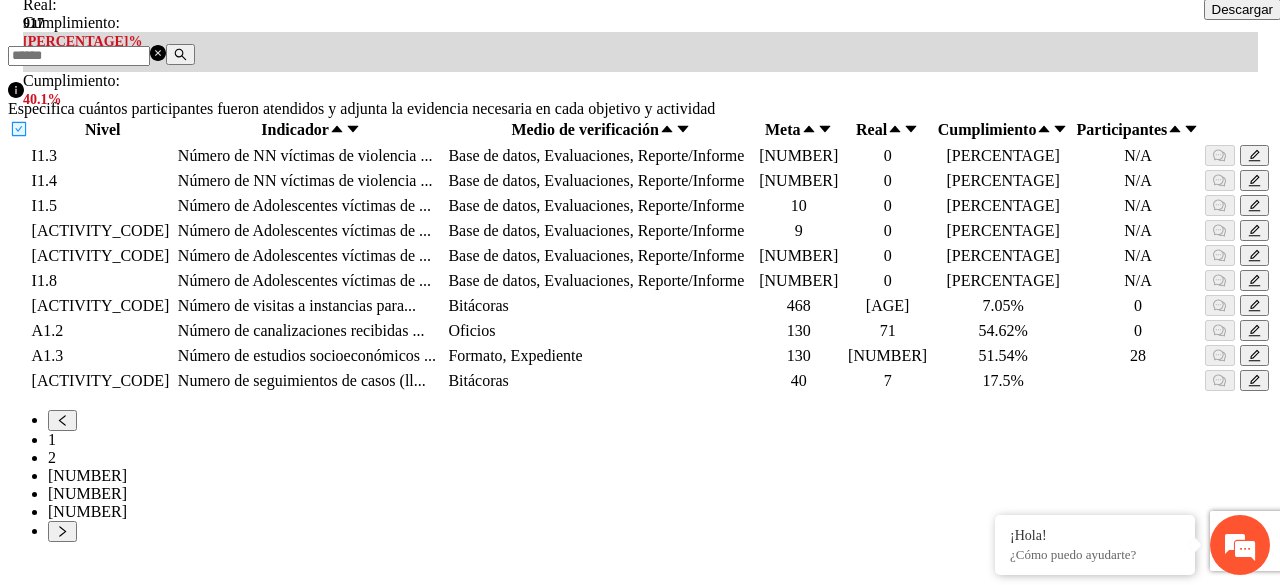 click on "Indicador y resultados" at bounding box center [508, 796] 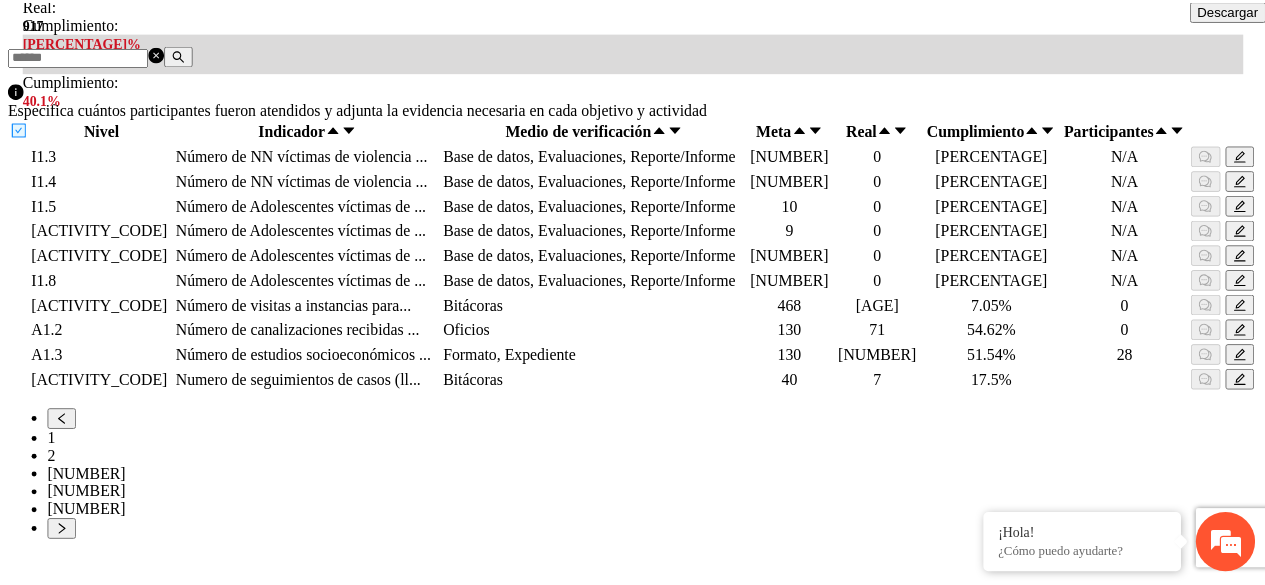 scroll, scrollTop: 0, scrollLeft: 0, axis: both 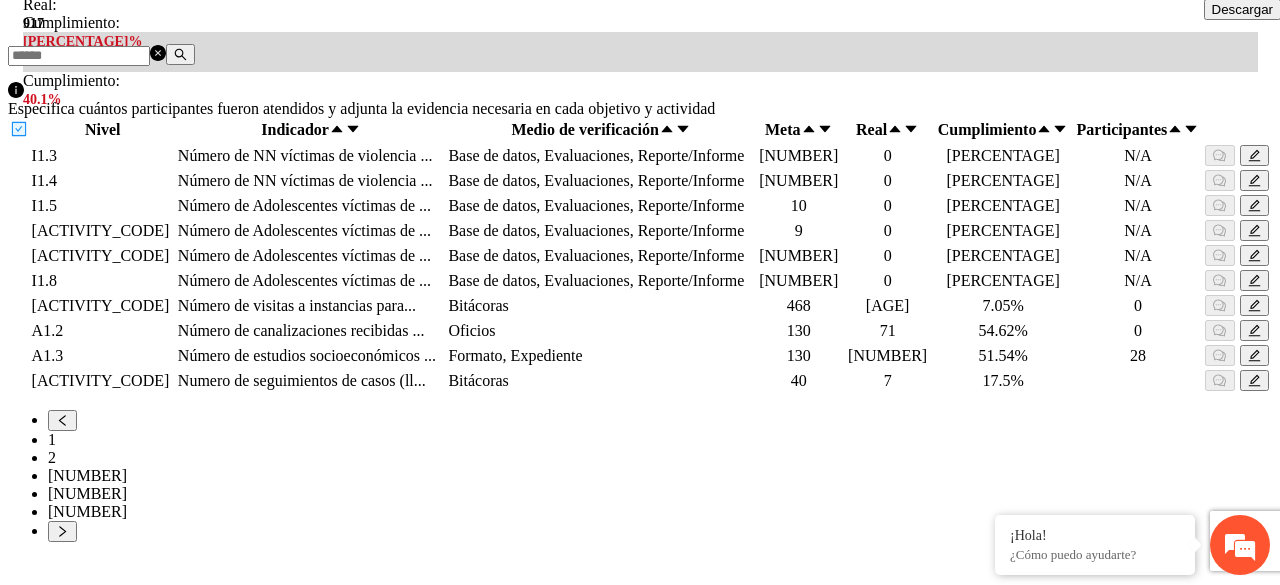 click at bounding box center (22, 632) 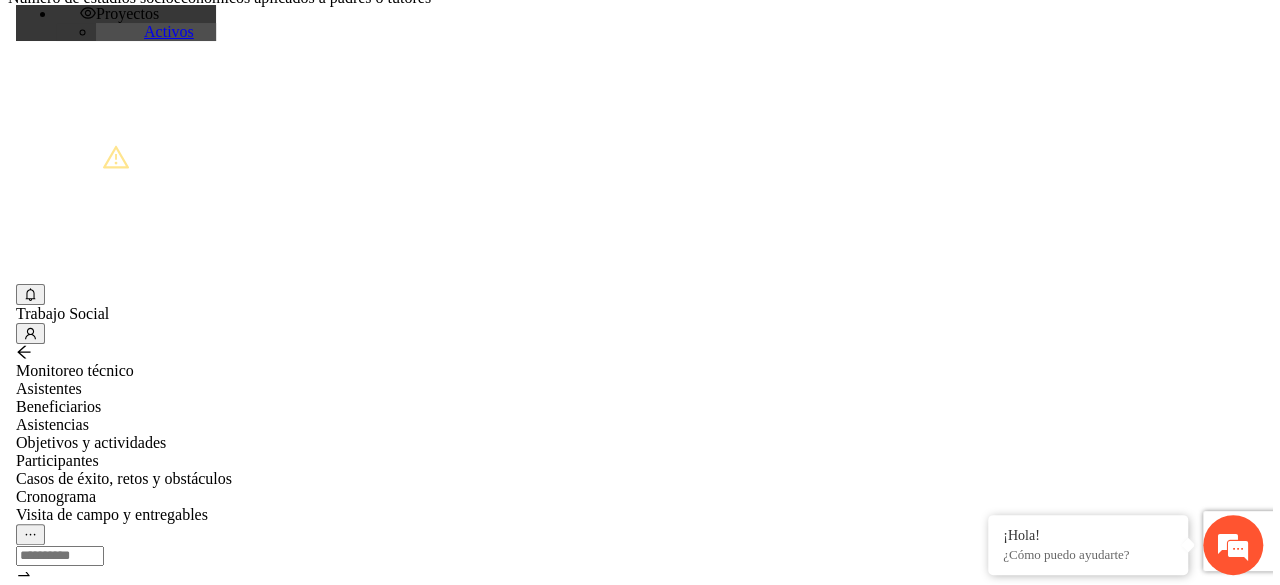 scroll, scrollTop: 0, scrollLeft: 0, axis: both 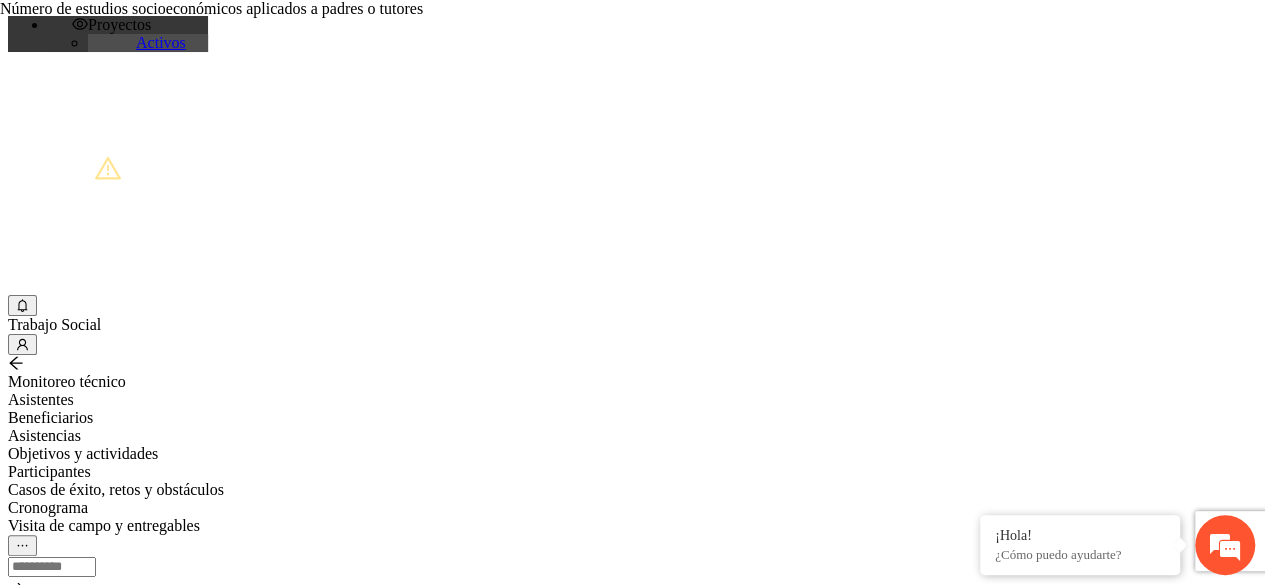 click on "Asistentes" at bounding box center [632, 400] 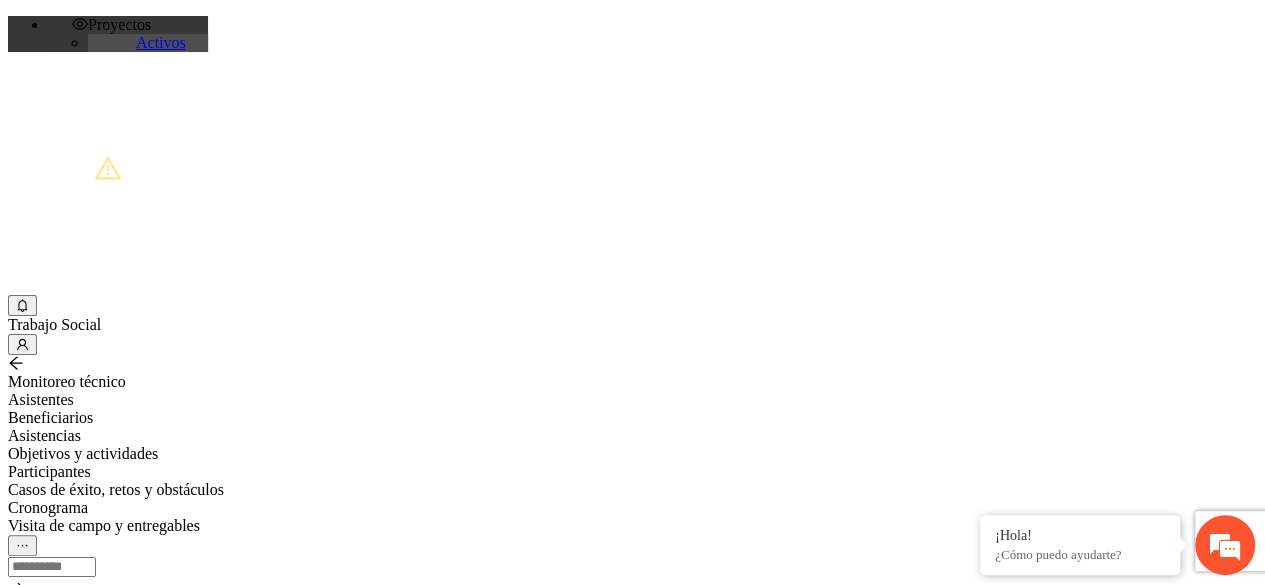 click on "Agregar asistentes" at bounding box center [78, 740] 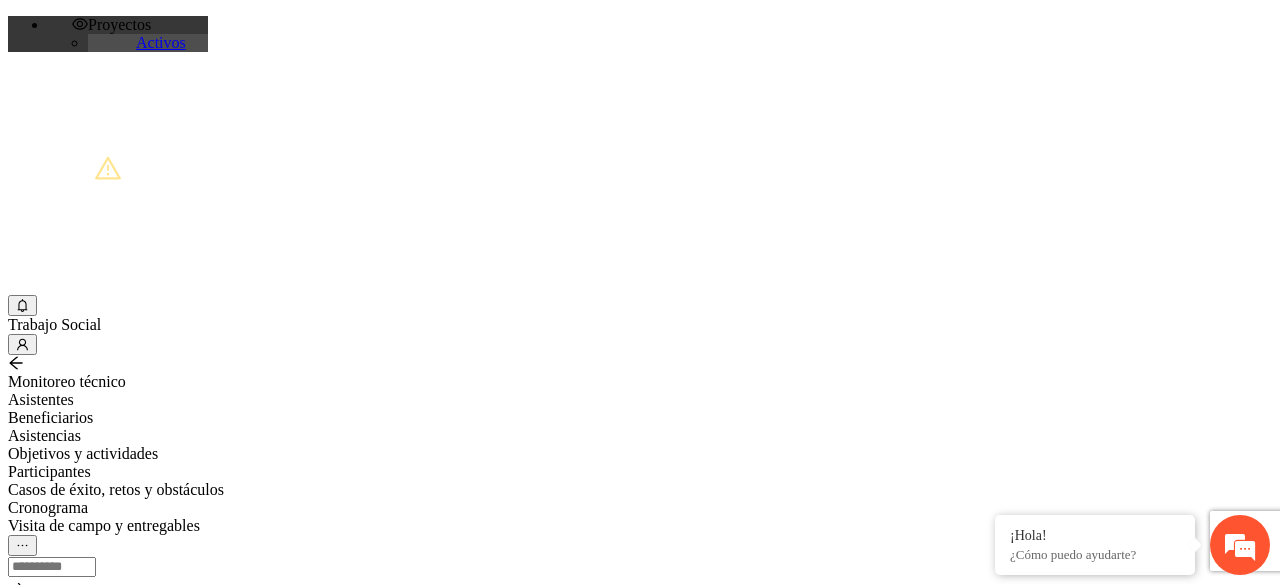 click on "Nombre:" at bounding box center [79, 2092] 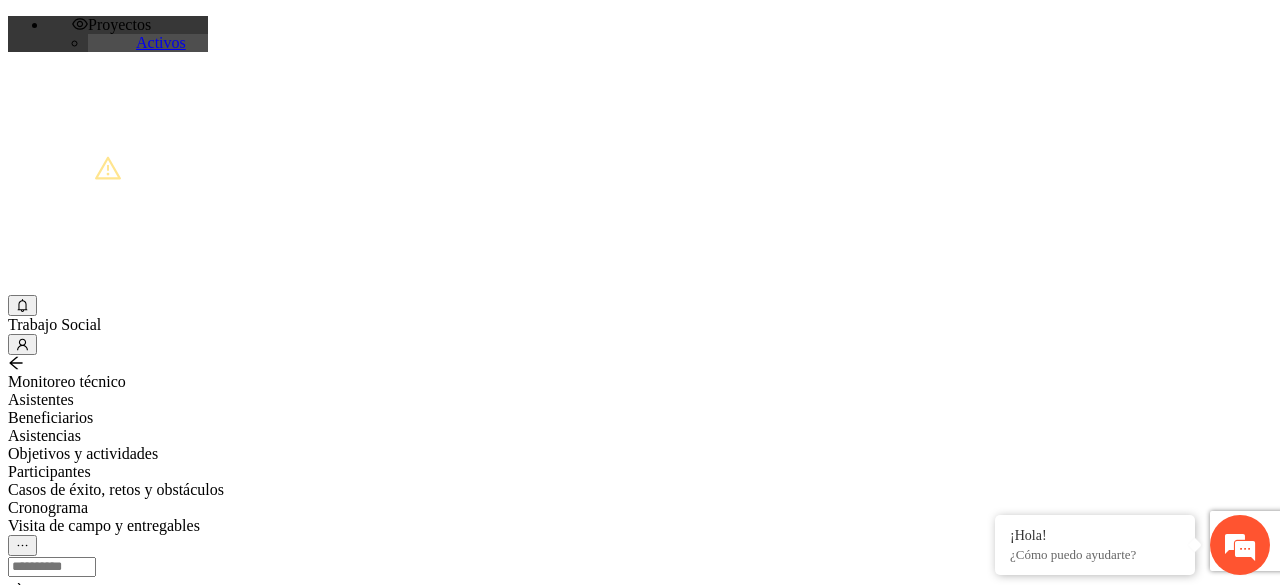 type on "********" 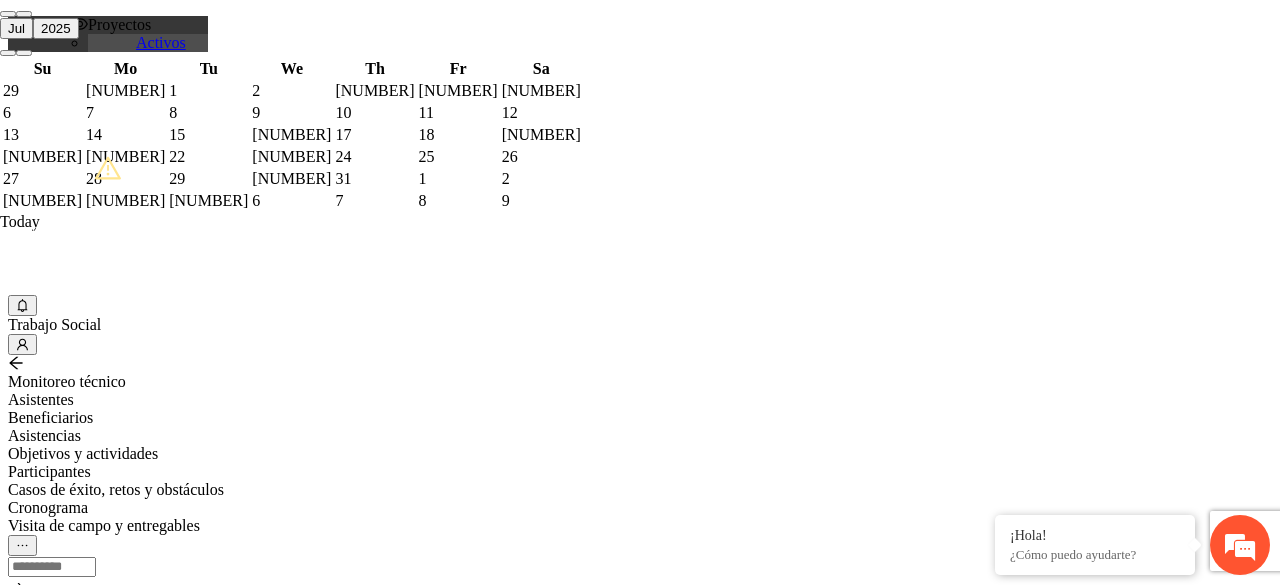 click on "2025" at bounding box center (56, 28) 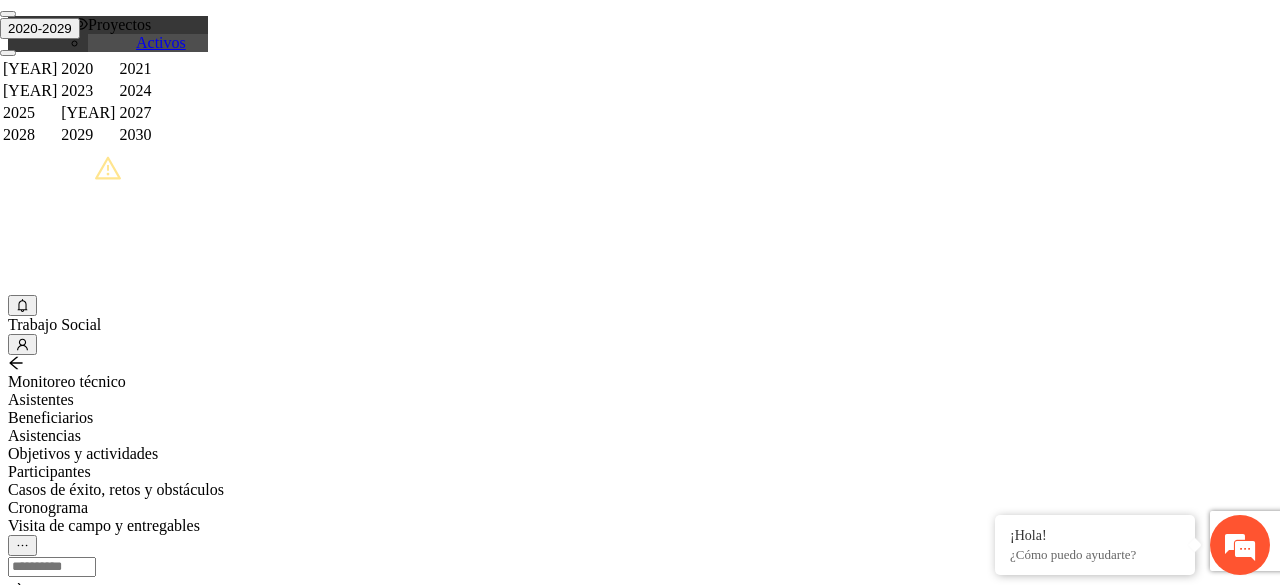 click at bounding box center [8, 14] 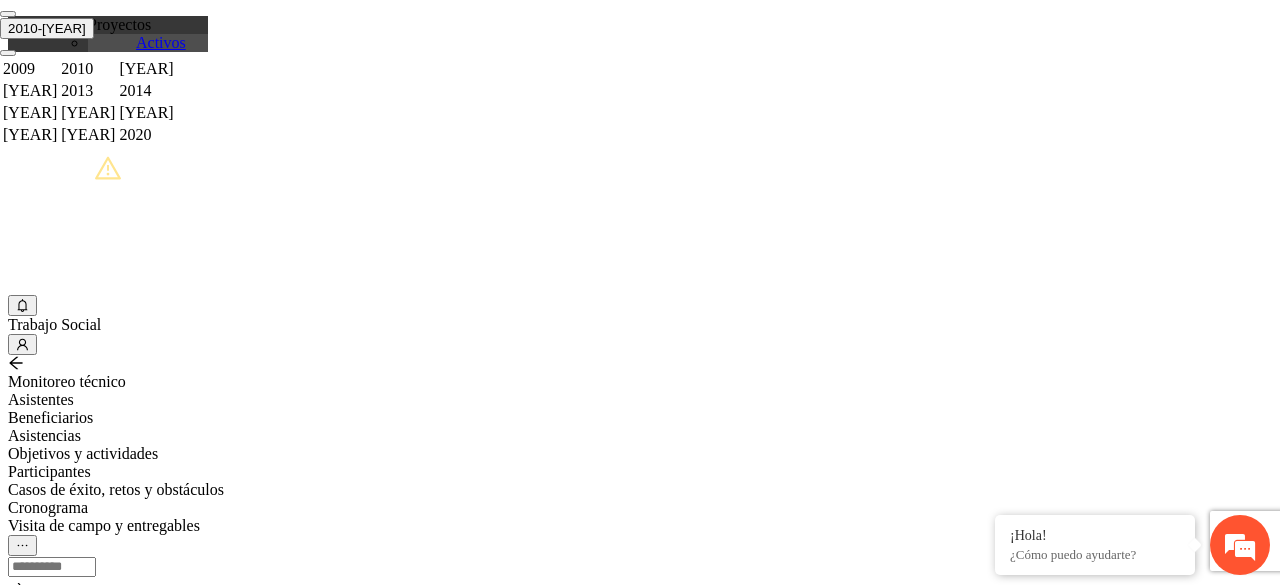 click on "[YEAR]" at bounding box center [88, 69] 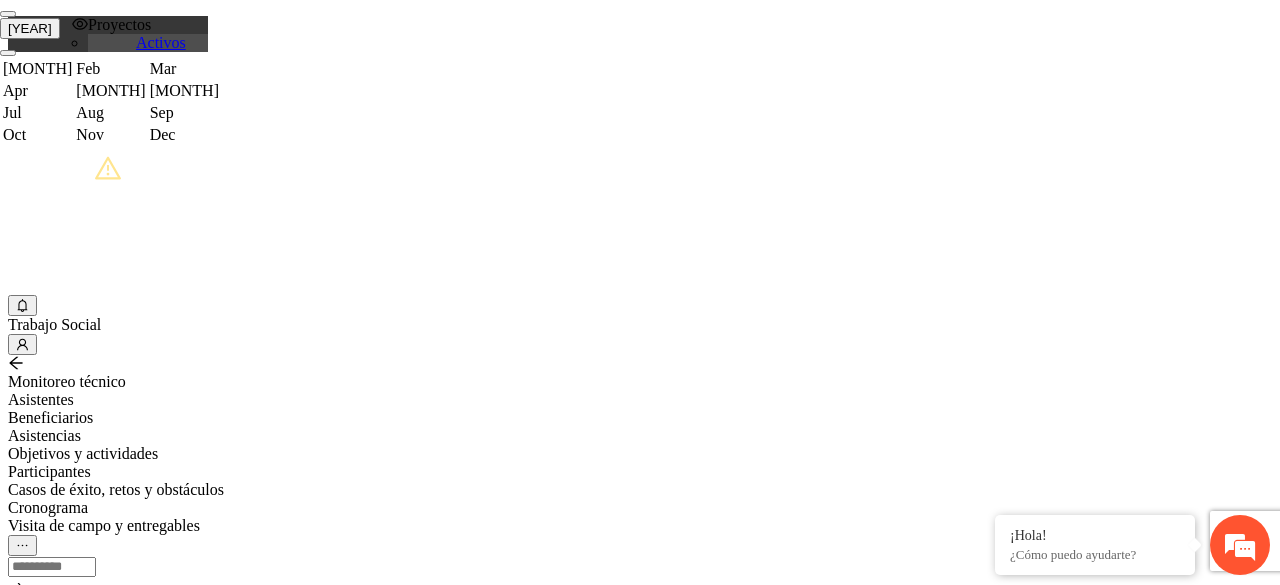 click on "Mar" at bounding box center (184, 69) 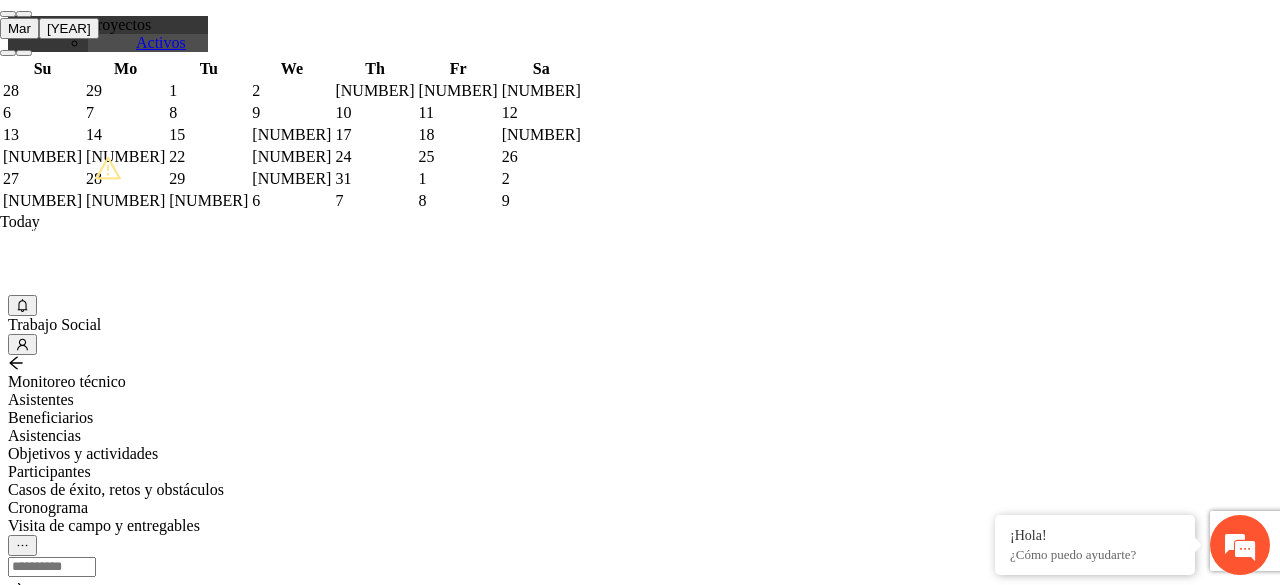 click on "2" at bounding box center (208, 91) 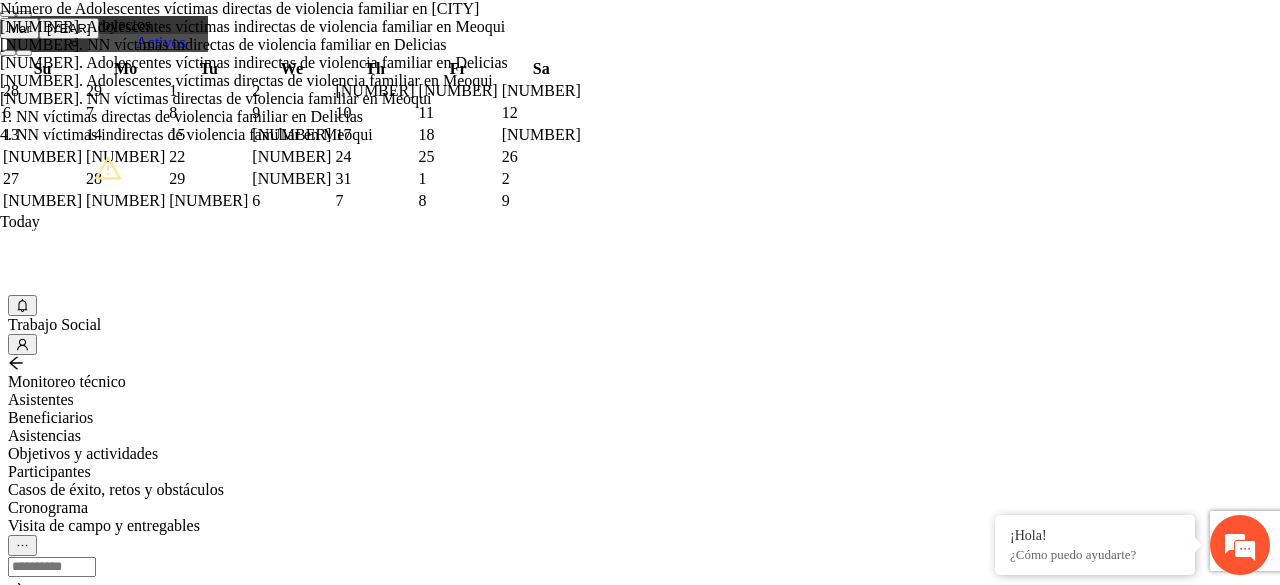 click on "1. NN víctimas directas de violencia familiar en Delicias" at bounding box center (276, 117) 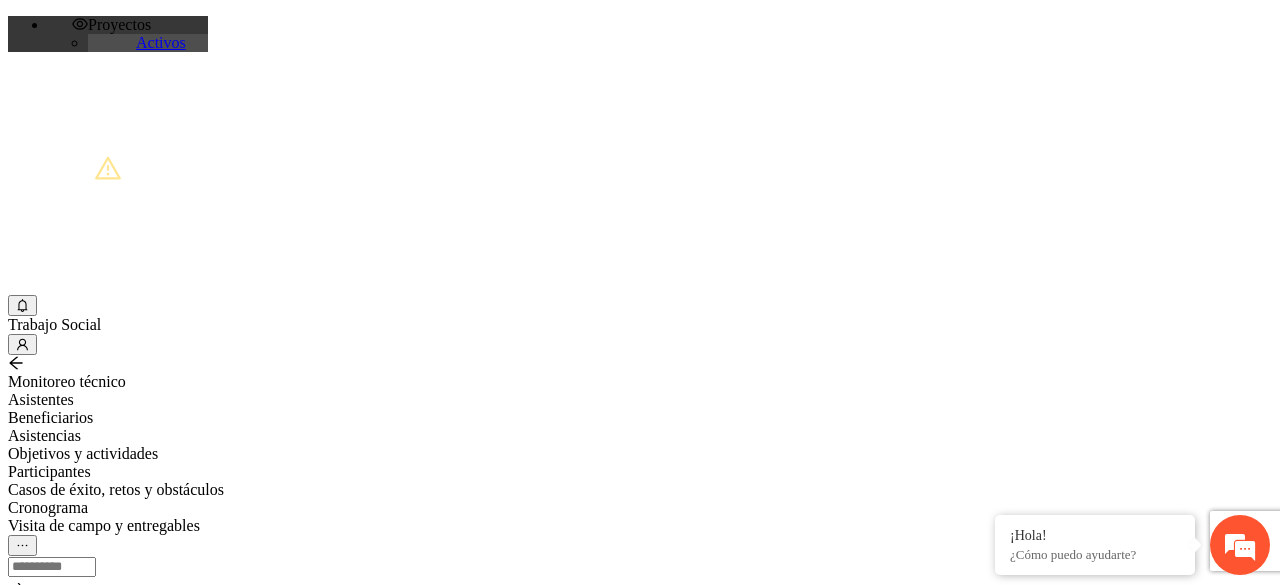 scroll, scrollTop: 484, scrollLeft: 0, axis: vertical 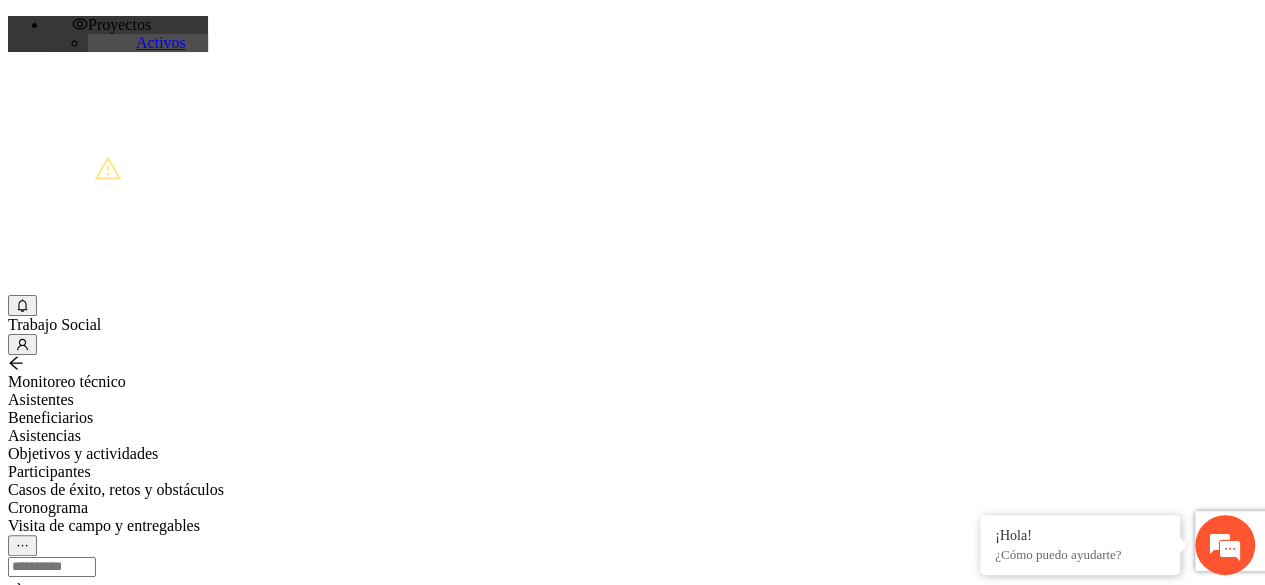 click on "Agregar asistencia" at bounding box center (71, 682) 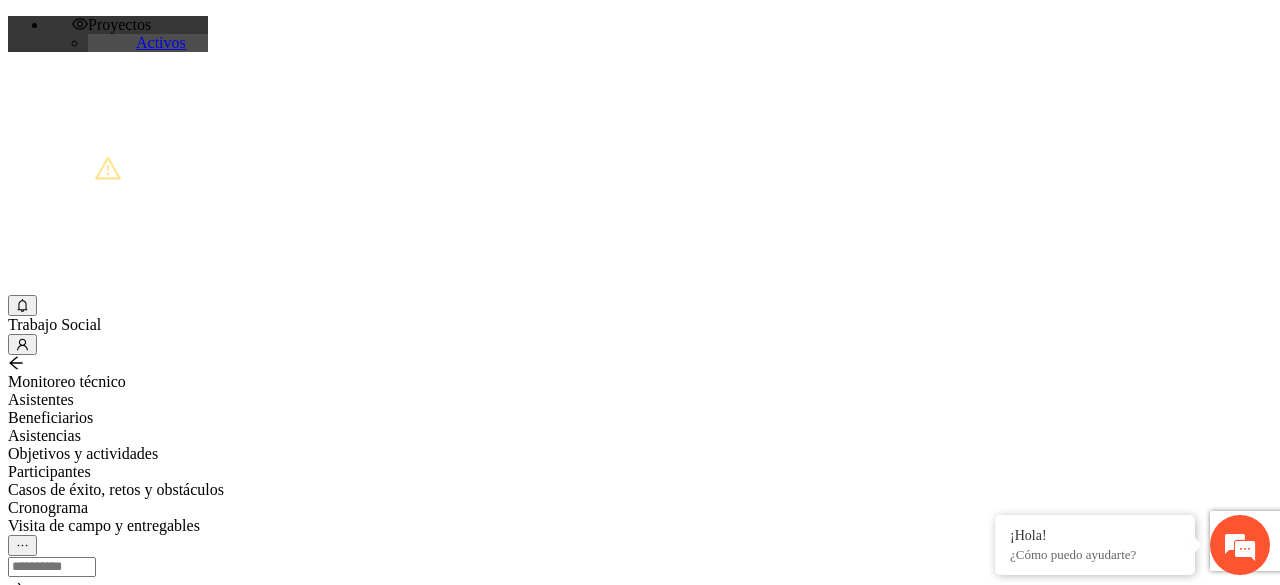 click at bounding box center [258, 1154] 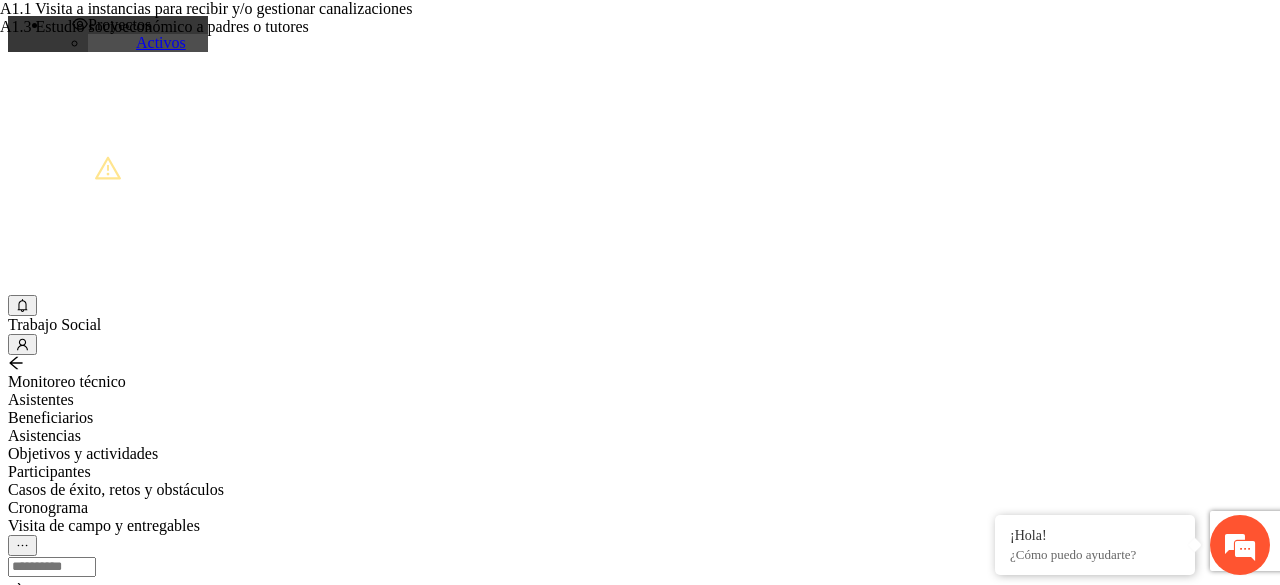 click on "A1.3 Estudio socioeconómico a padres o tutores" at bounding box center (226, 27) 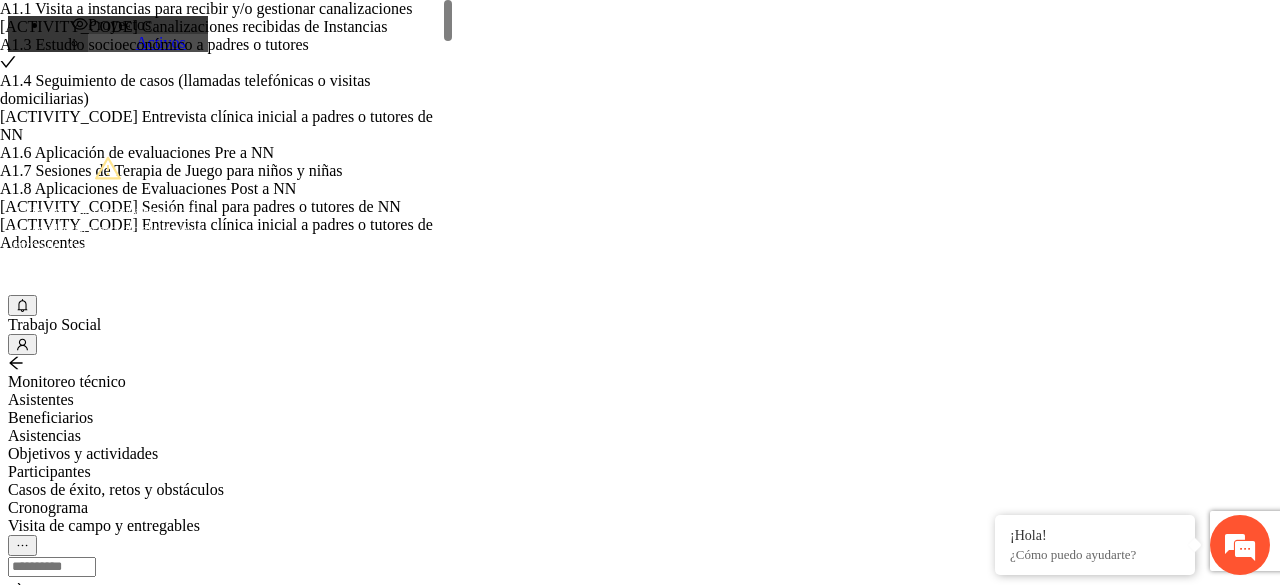 click on "Selecciona actividad(es) [ACTIVITY_CODE] Estudio socioeconómico a padres o tutores Si la fecha no está en la lista agrégala aquí Estudio socioeconómico a padres o tutores [DD]/[MM]/[YEAR] [TIME] Estudio socioeconómico a padres o tutores [DD]/[MM]/[YEAR] [TIME]" at bounding box center (258, 1262) 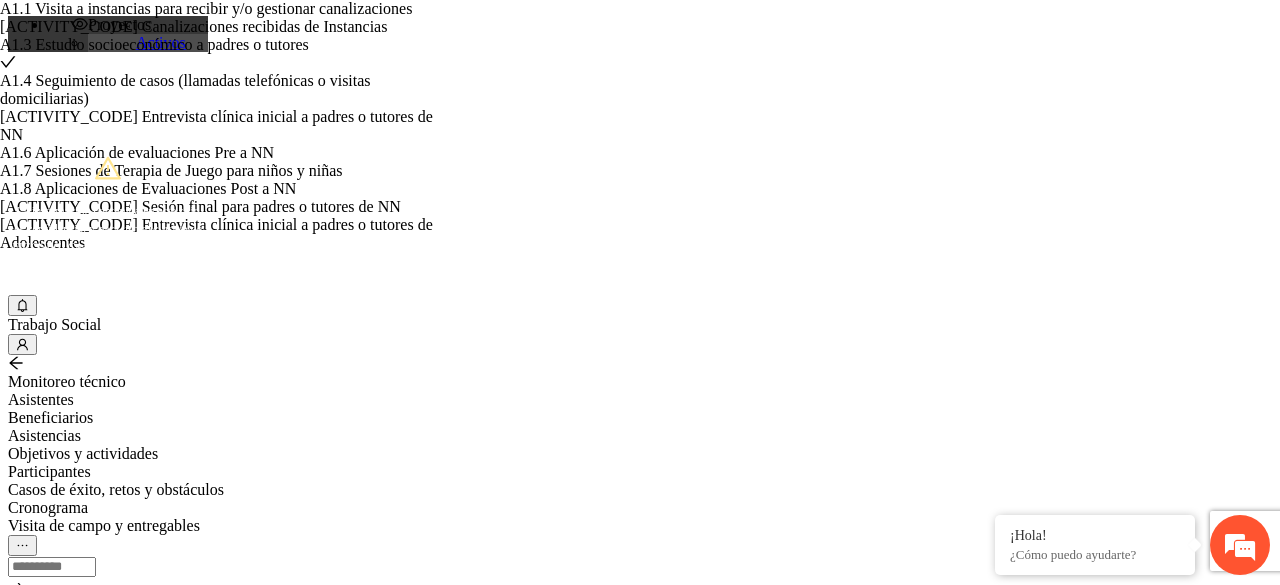 click at bounding box center (258, 1220) 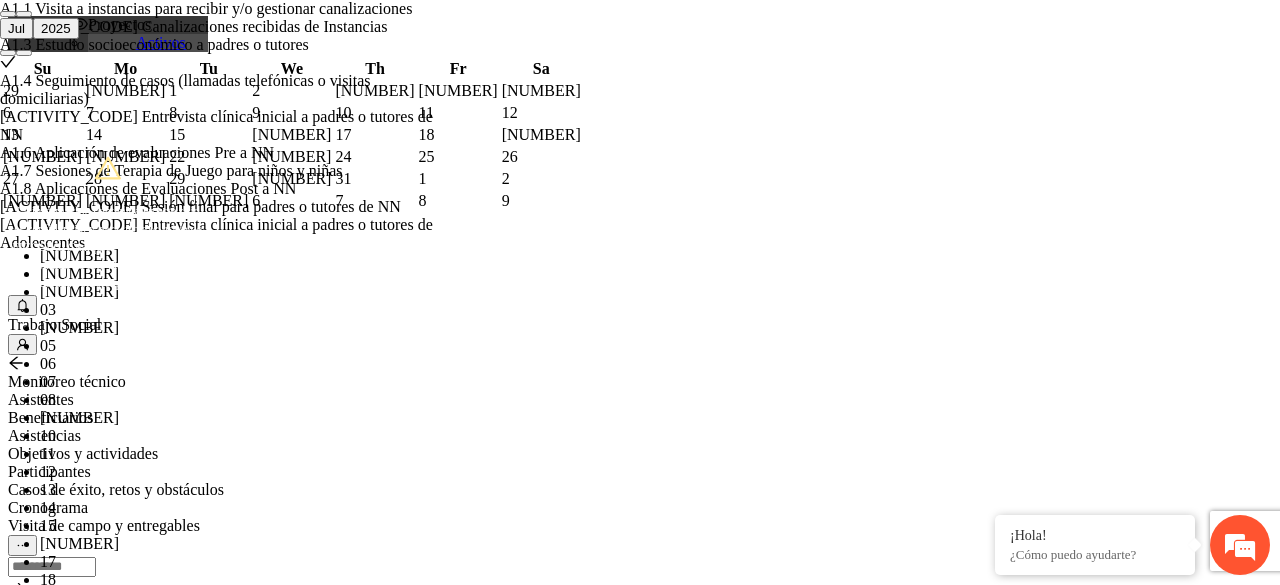 click on "[NUMBER]" at bounding box center (374, 91) 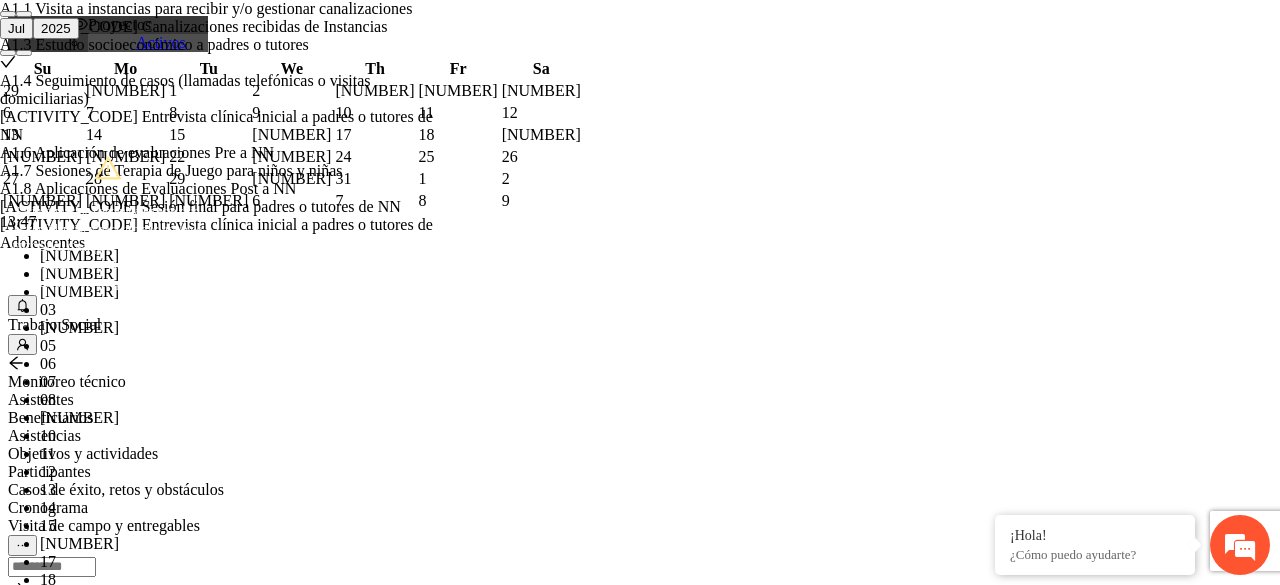 scroll, scrollTop: 364, scrollLeft: 0, axis: vertical 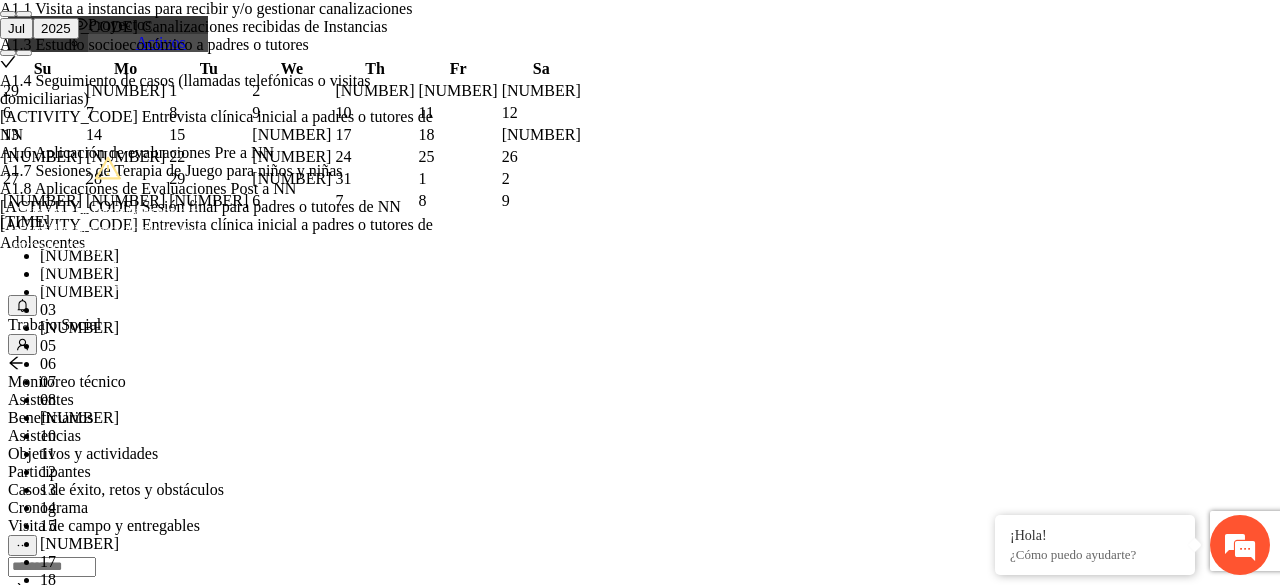 click on "[NUMBER]" at bounding box center [660, 256] 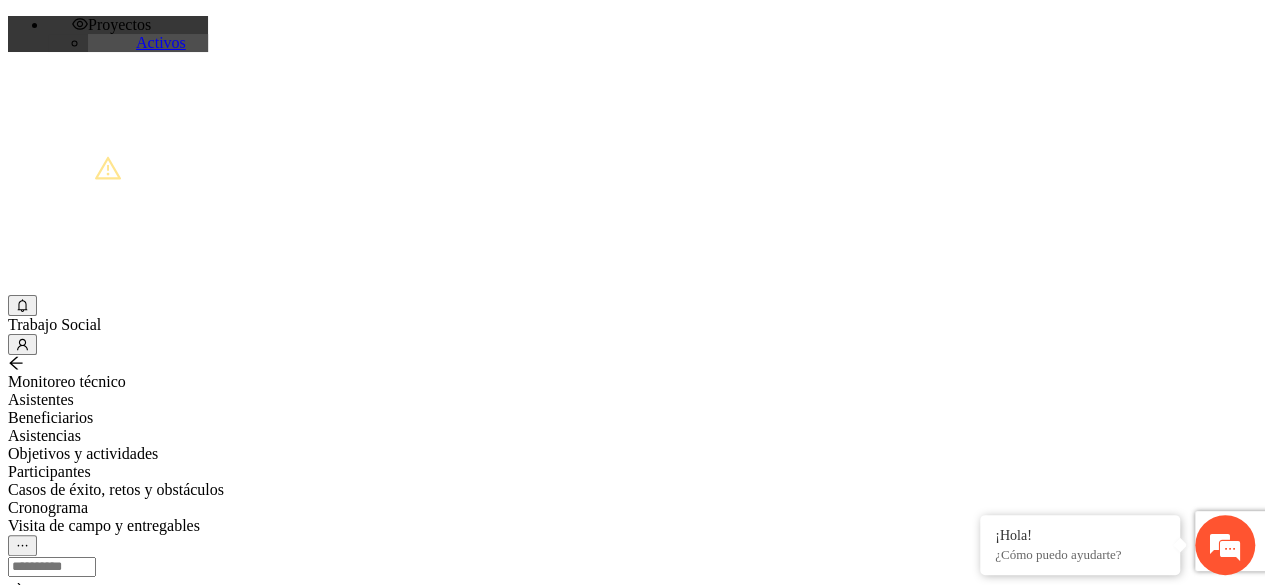 click on "**********" at bounding box center [632, 1299] 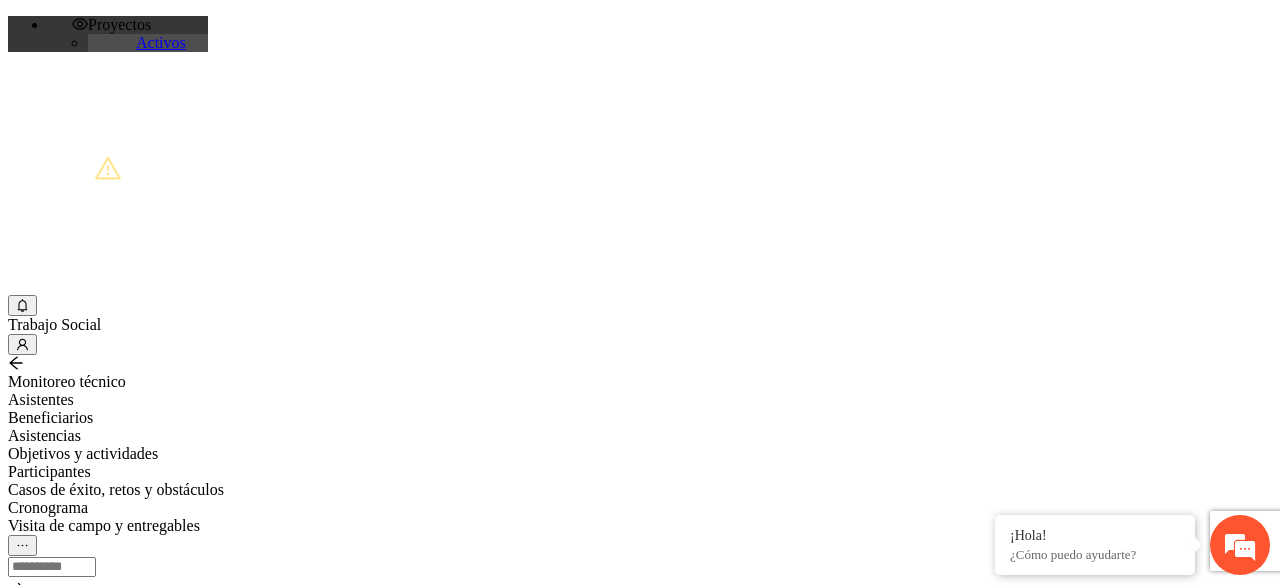 click on "Nombre:" at bounding box center (79, 2092) 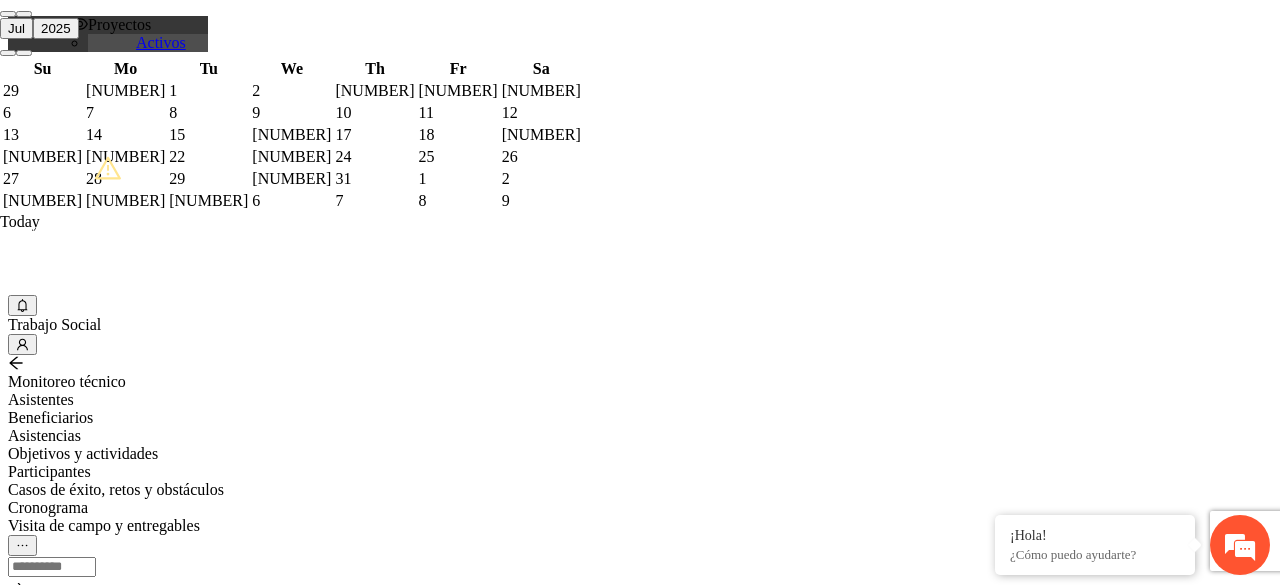 click on "Fecha de nacimiento:" at bounding box center [52, 2248] 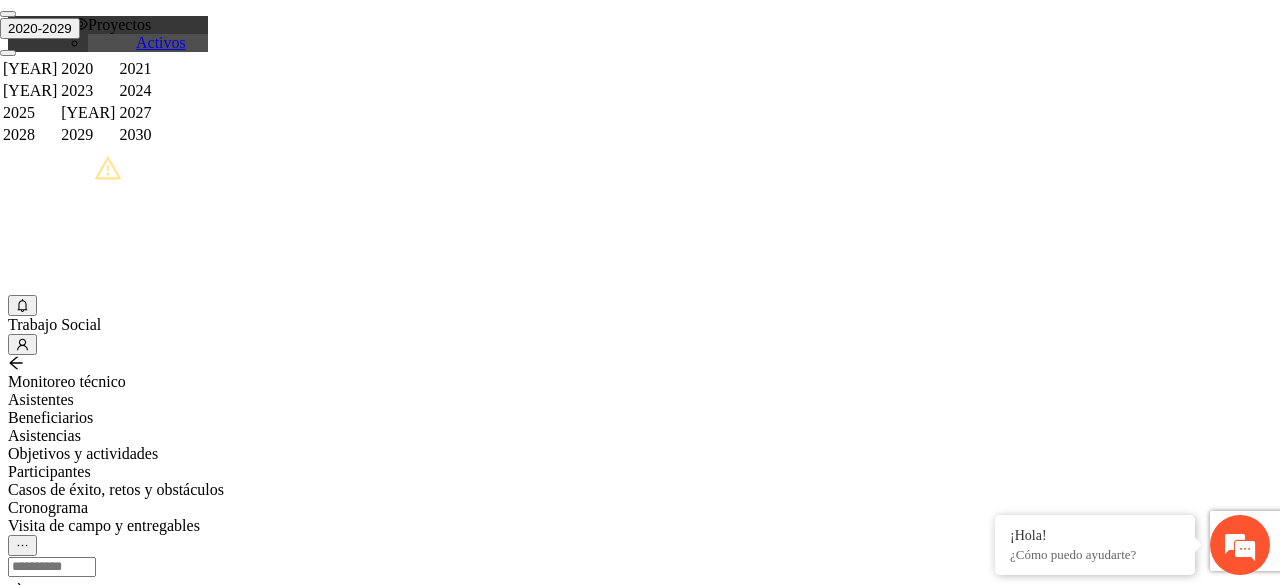click at bounding box center [8, 14] 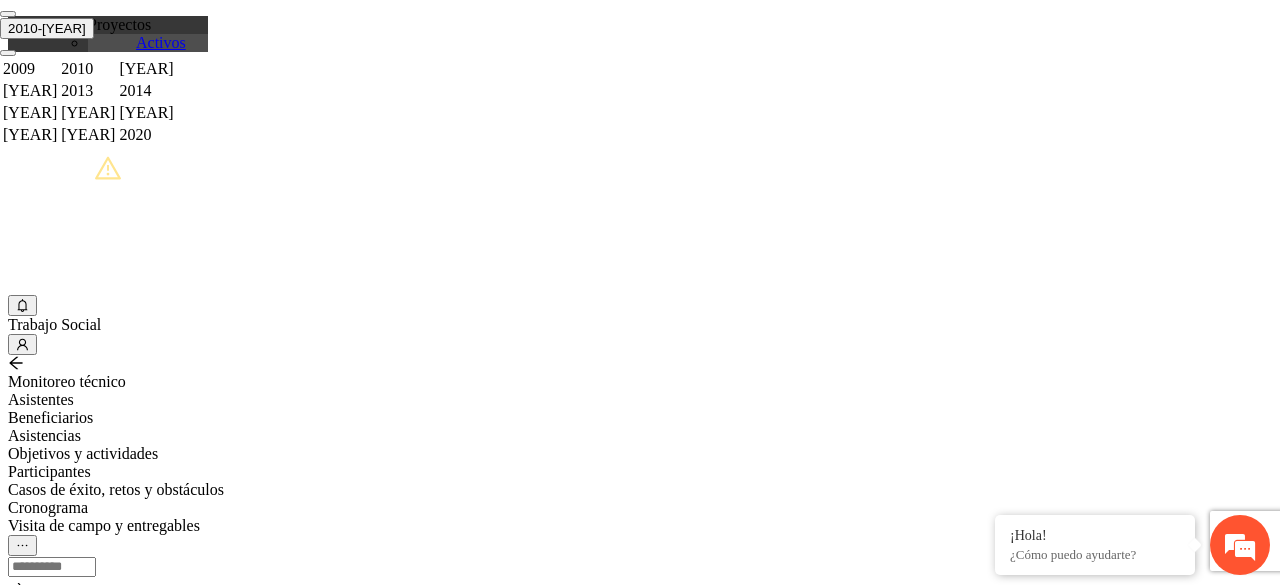 click on "[YEAR]" at bounding box center [88, 69] 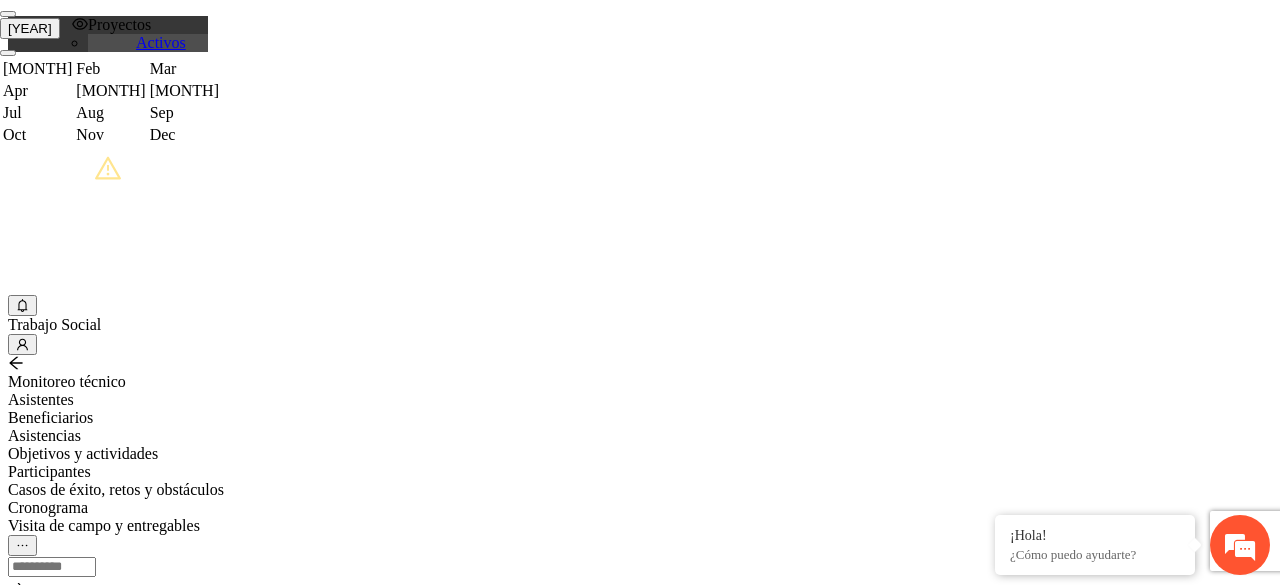 click on "Dec" at bounding box center (37, 69) 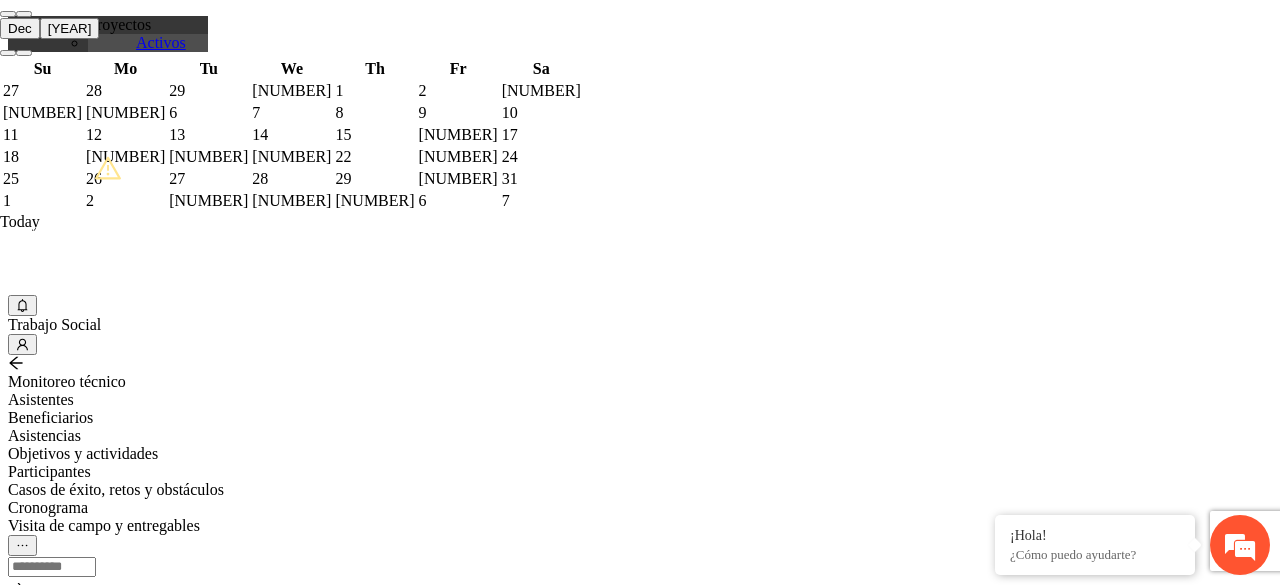 click on "28" at bounding box center [374, 91] 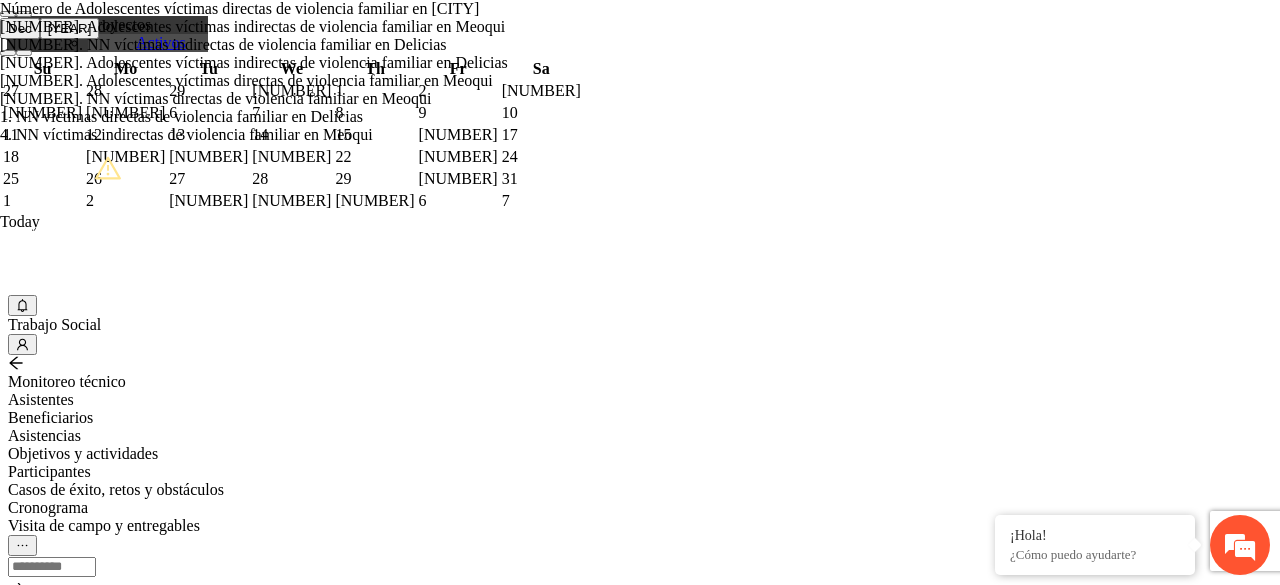 click on "[NUMBER]. NN víctimas indirectas de violencia familiar en Delicias" at bounding box center [276, 45] 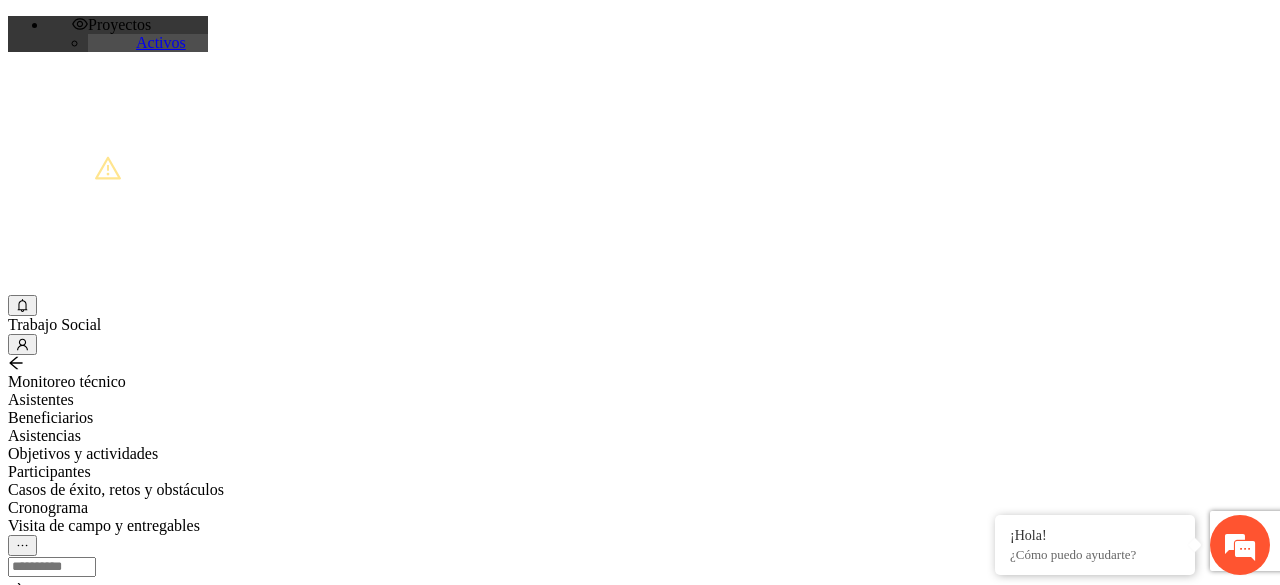 scroll, scrollTop: 484, scrollLeft: 0, axis: vertical 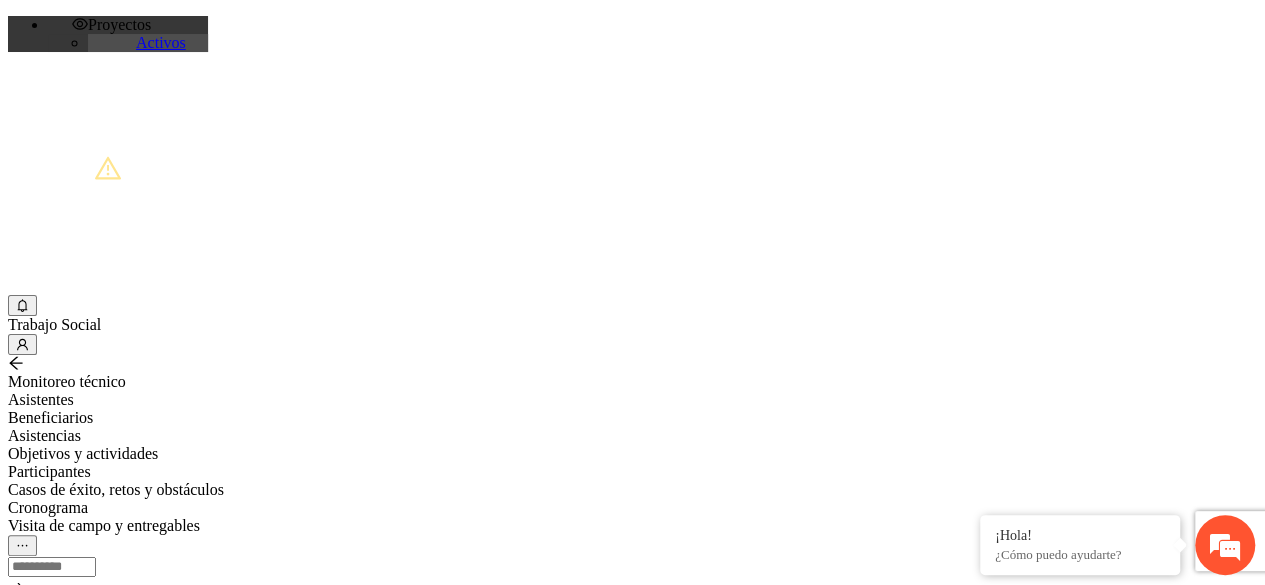 click on "**********" at bounding box center [79, 646] 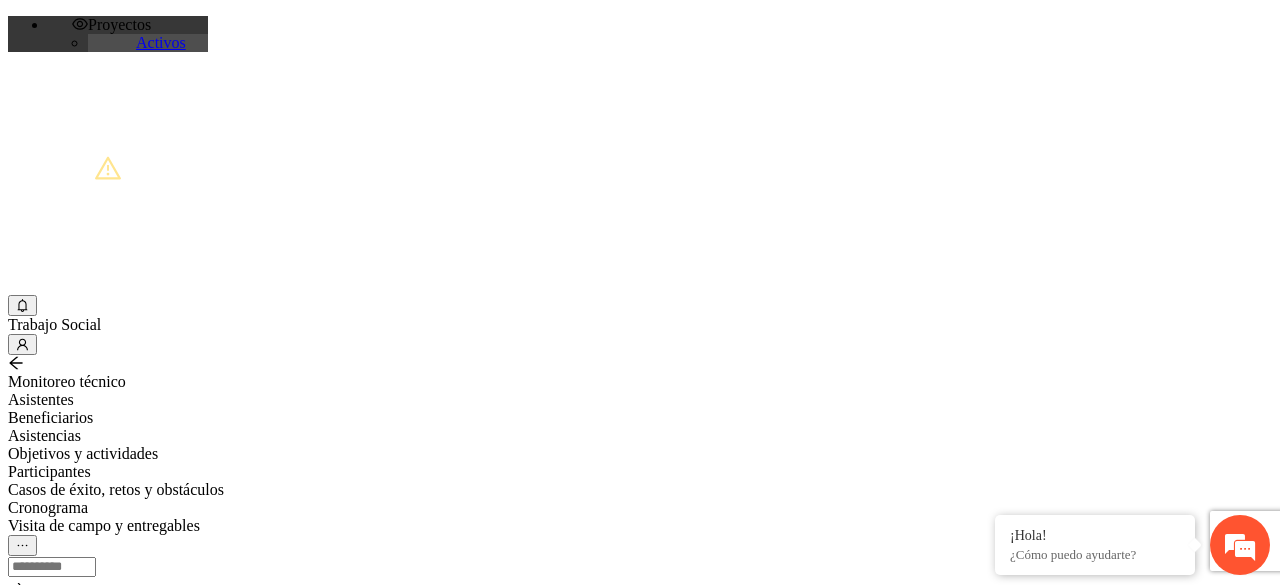 click at bounding box center (23, 1088) 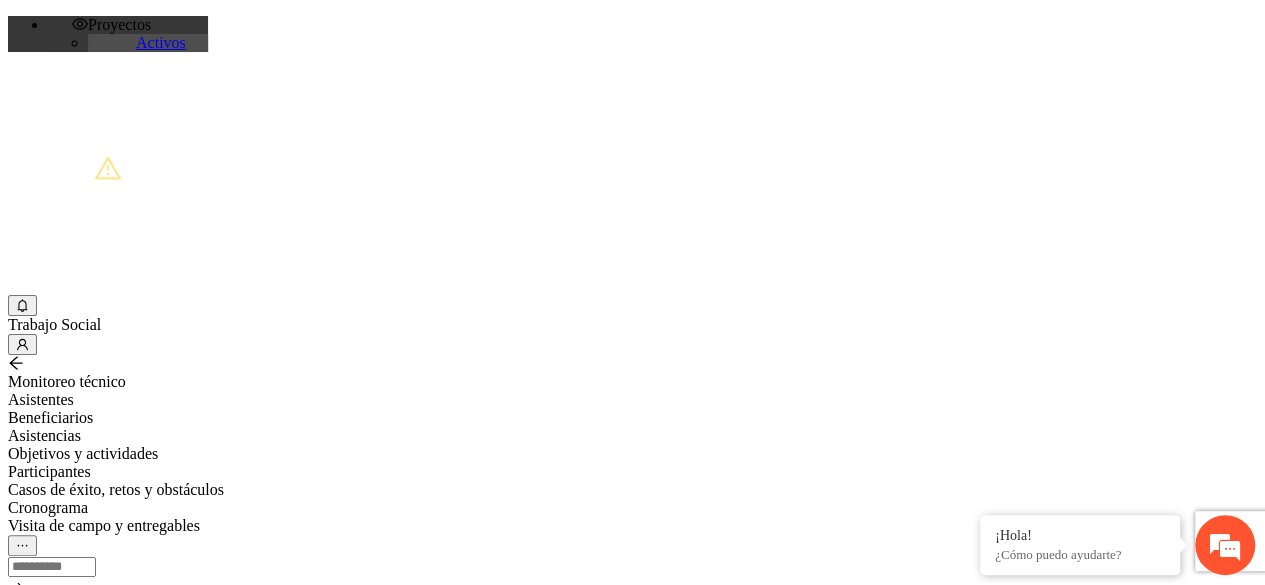 click on "Agregar asistencia" at bounding box center (71, 682) 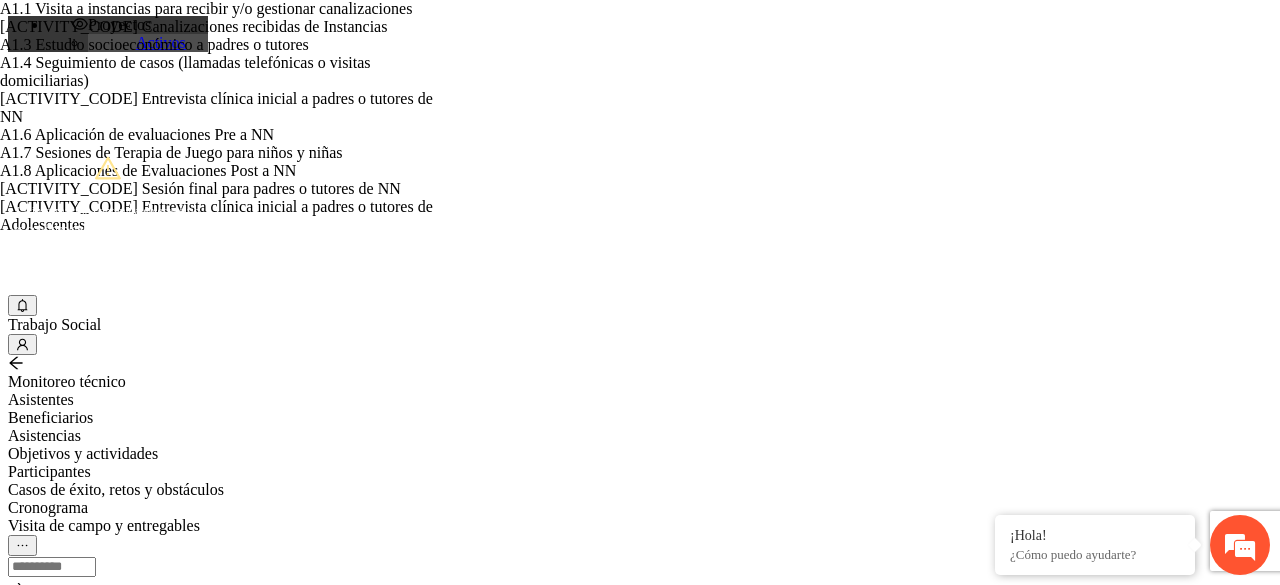 click at bounding box center [258, 1154] 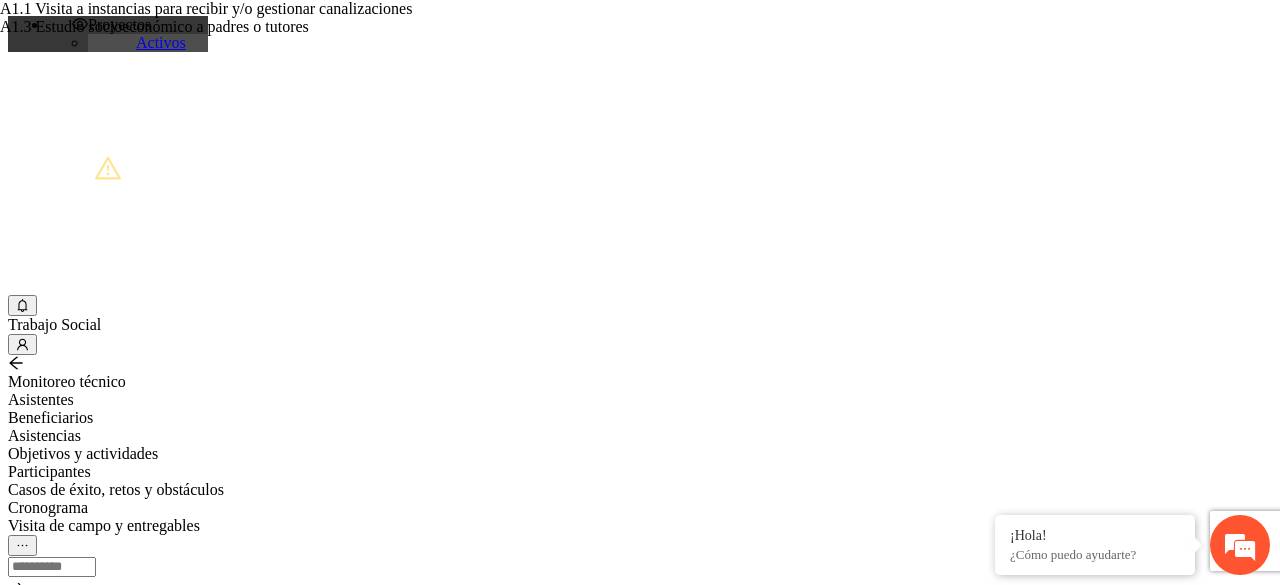 click on "A1.3 Estudio socioeconómico a padres o tutores" at bounding box center [226, 27] 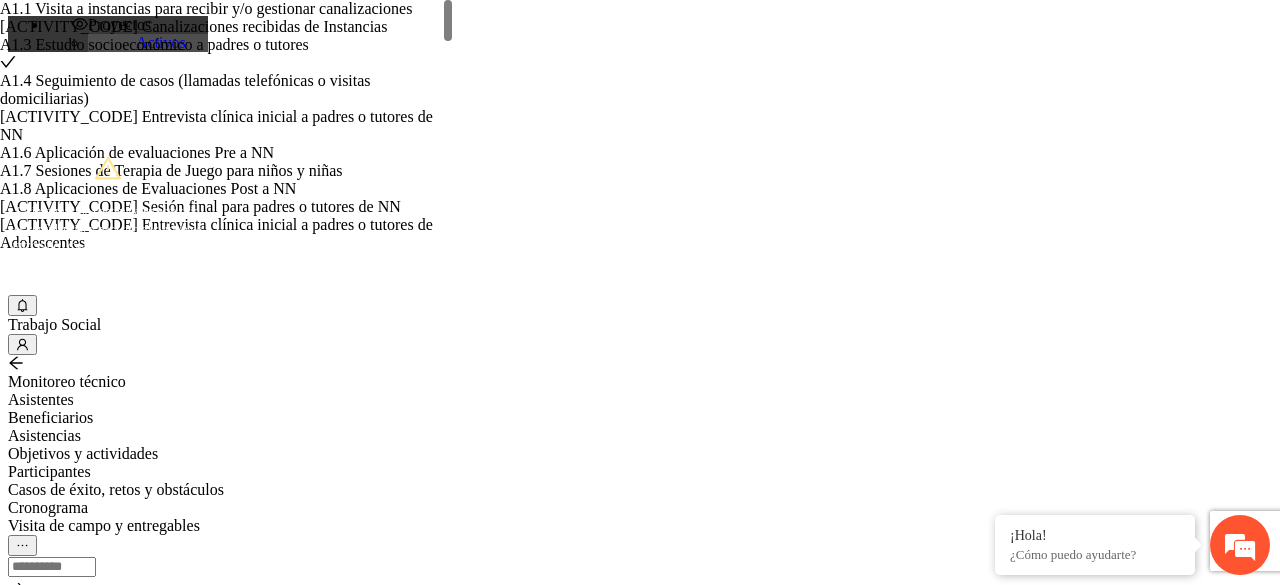 click on "Selecciona actividad(es) [ACTIVITY_CODE] Estudio socioeconómico a padres o tutores Si la fecha no está en la lista agrégala aquí Estudio socioeconómico a padres o tutores [DD]/[MM]/[YEAR] [TIME] Estudio socioeconómico a padres o tutores [DD]/[MM]/[YEAR] [TIME]" at bounding box center (258, 1262) 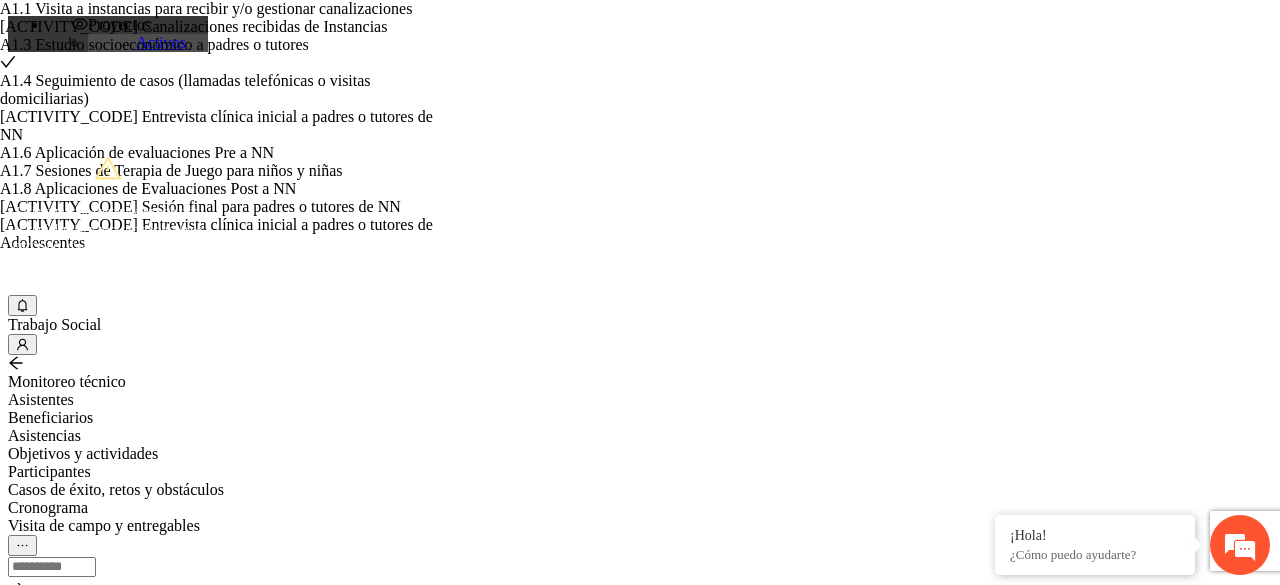 click at bounding box center (72, 1221) 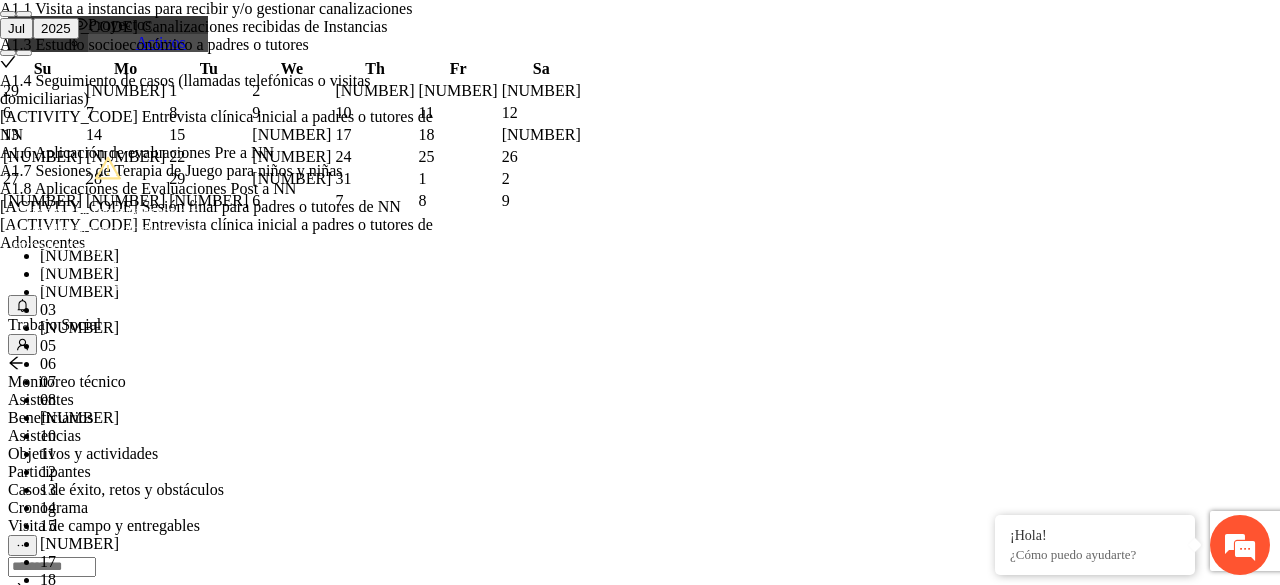 click on "[NUMBER]" at bounding box center (374, 91) 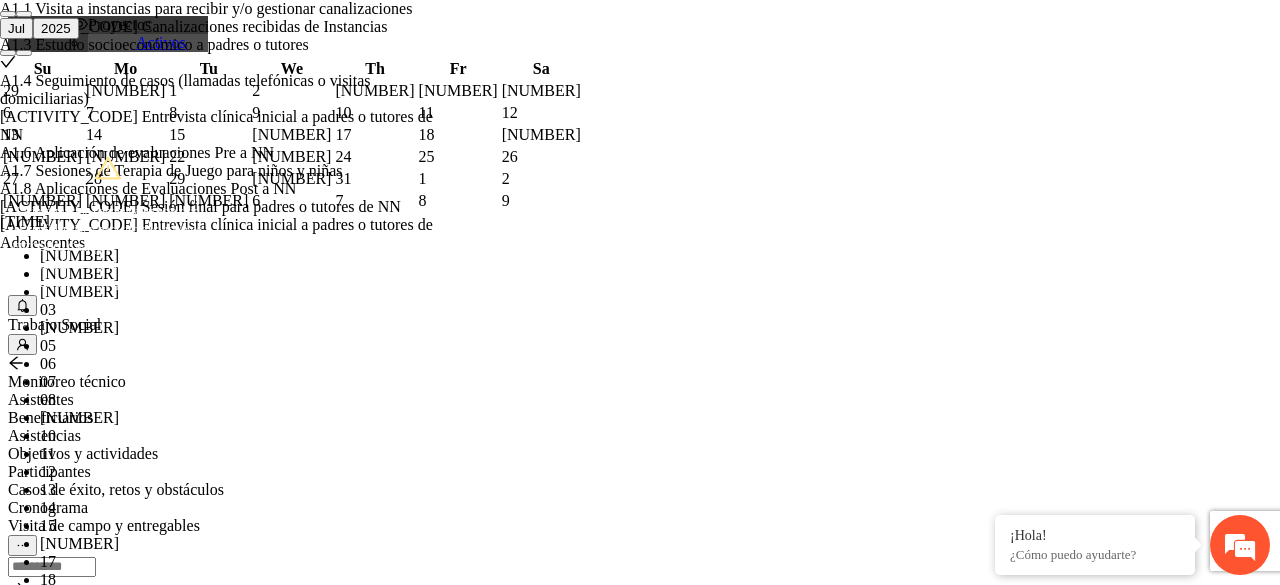 scroll, scrollTop: 1428, scrollLeft: 0, axis: vertical 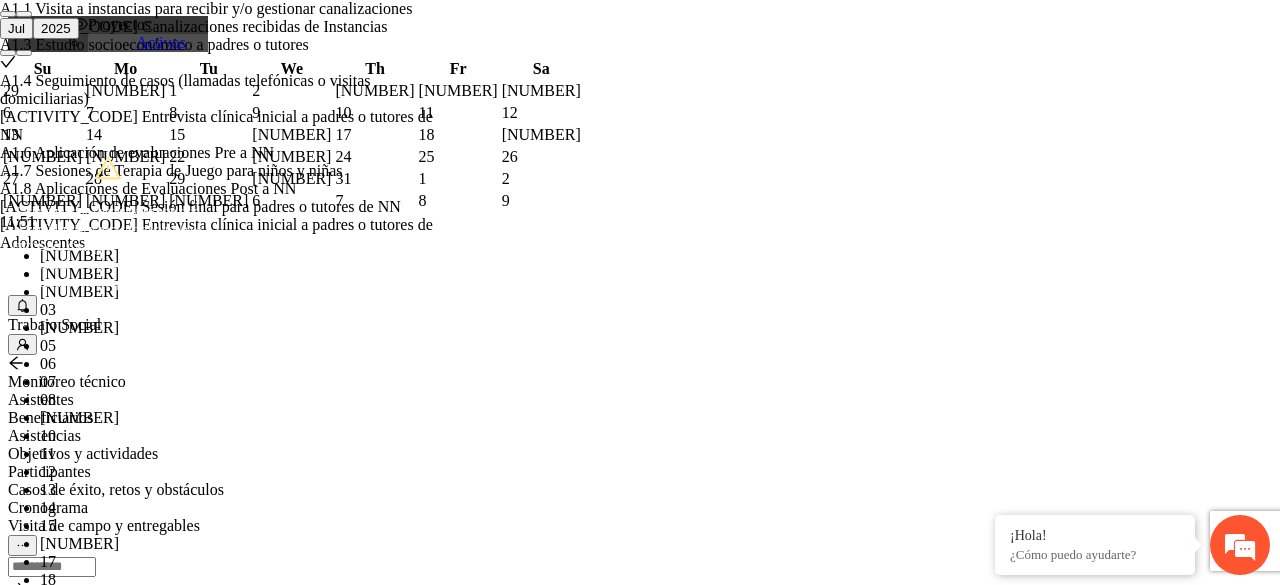 click on "[NUMBER]" at bounding box center [660, 256] 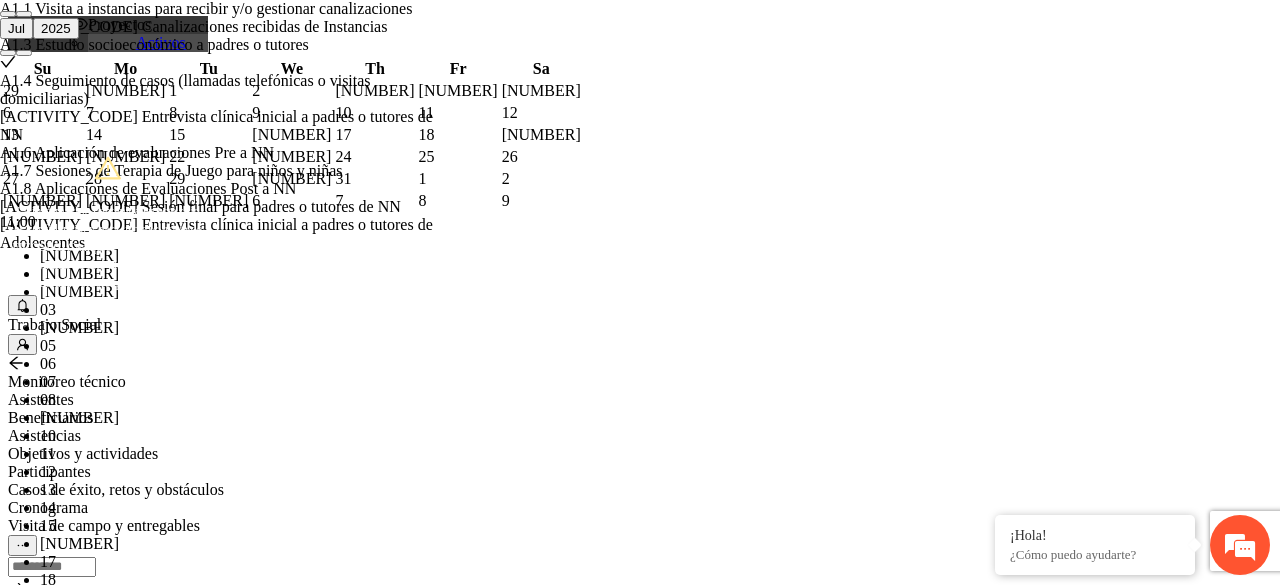 click on "OK" at bounding box center [57, 1819] 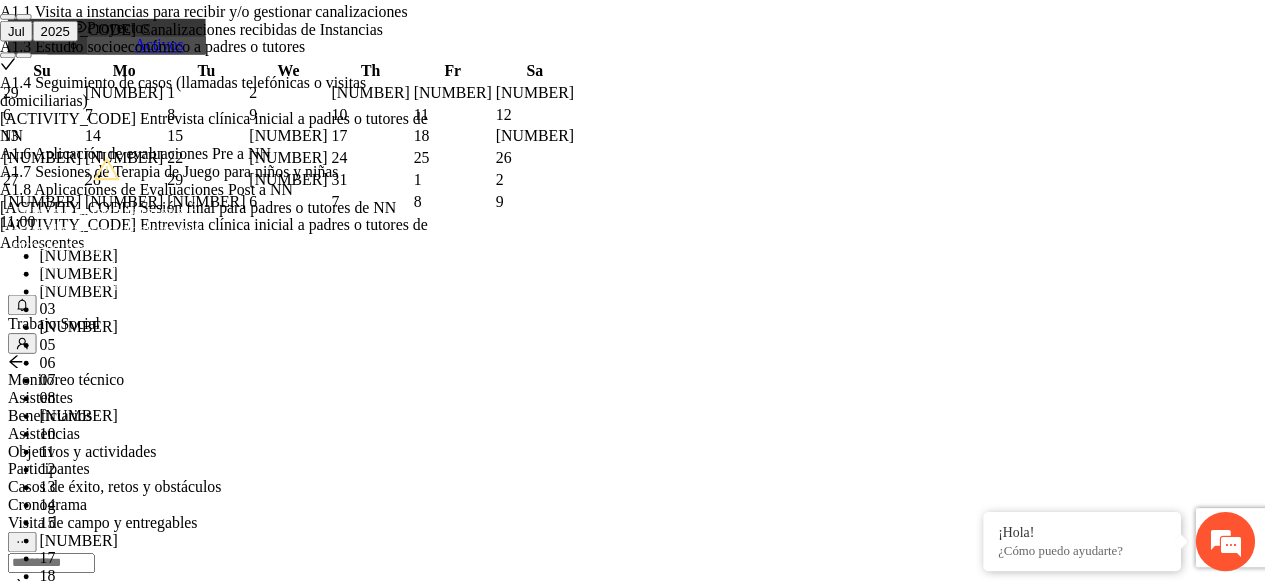 scroll, scrollTop: 224, scrollLeft: 0, axis: vertical 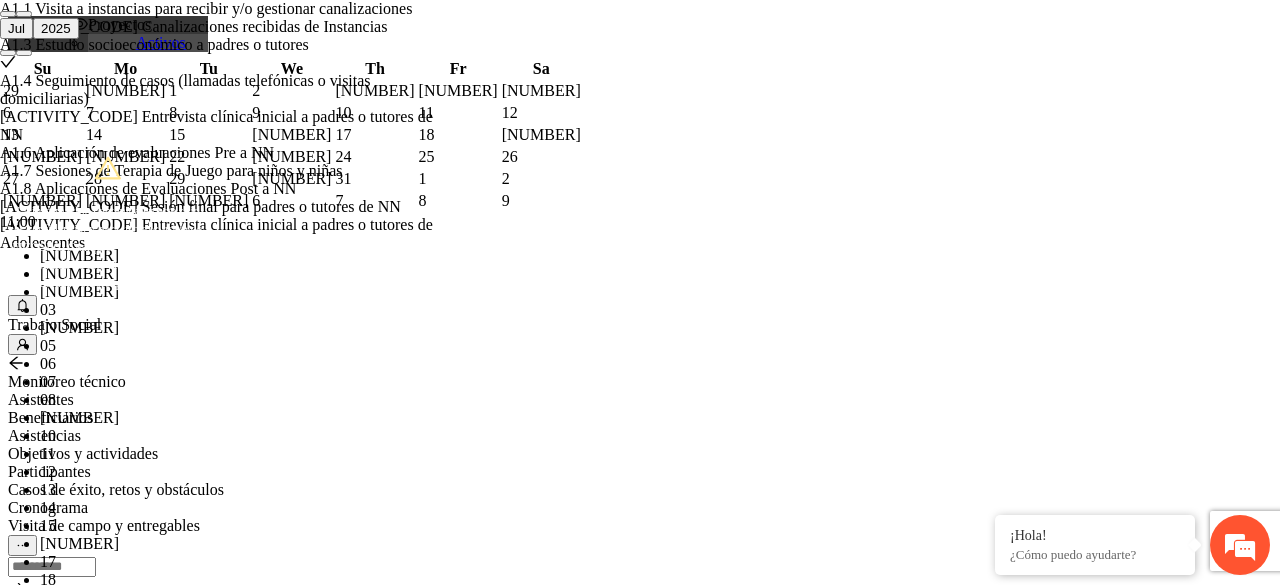 click on "Guardar" at bounding box center [109, 1418] 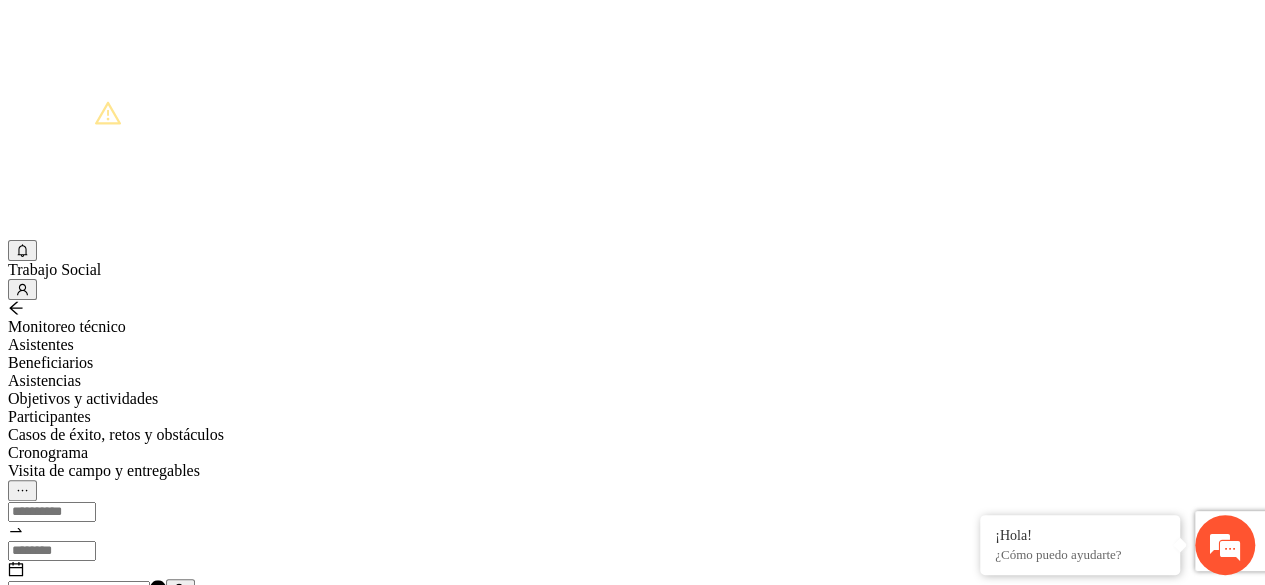 scroll, scrollTop: 0, scrollLeft: 0, axis: both 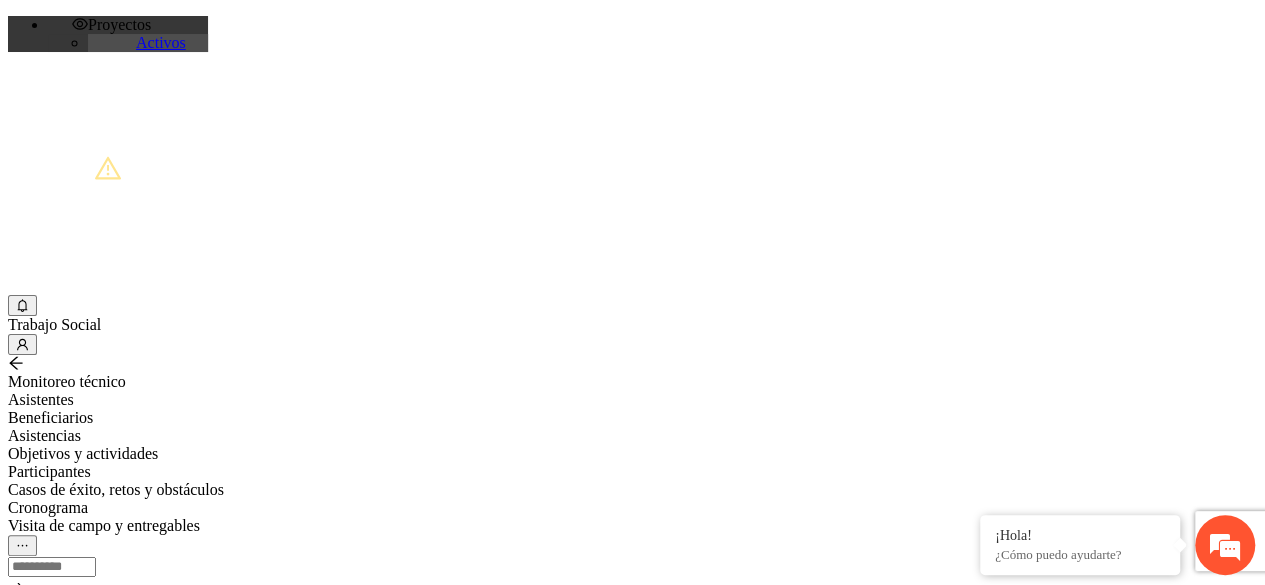 click on "**********" at bounding box center (632, 1299) 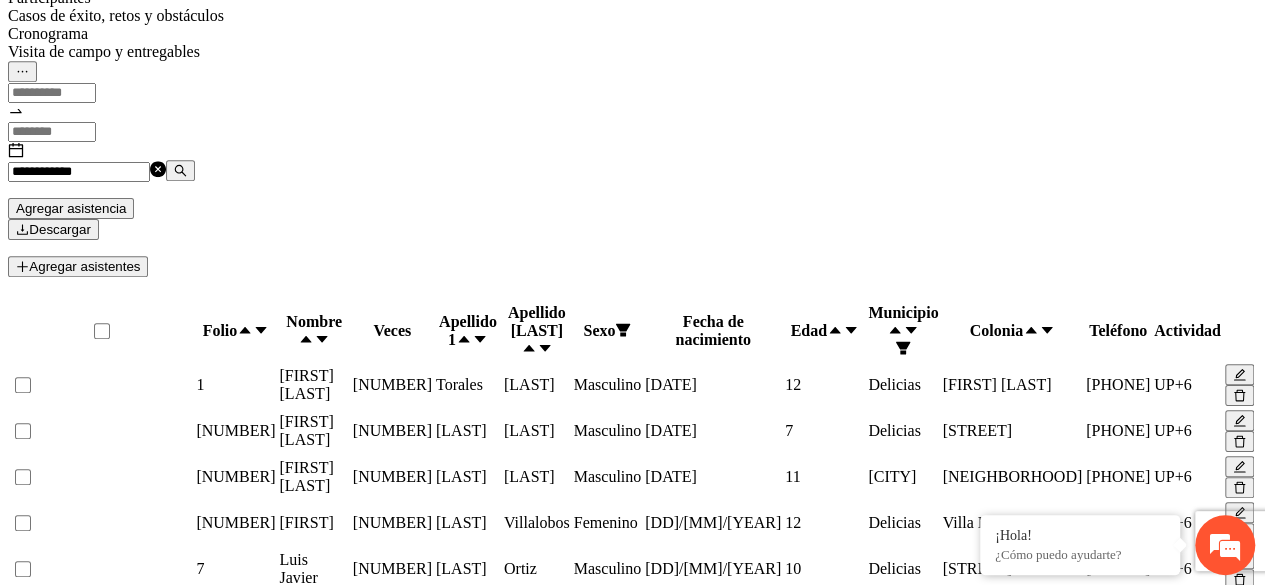 scroll, scrollTop: 0, scrollLeft: 0, axis: both 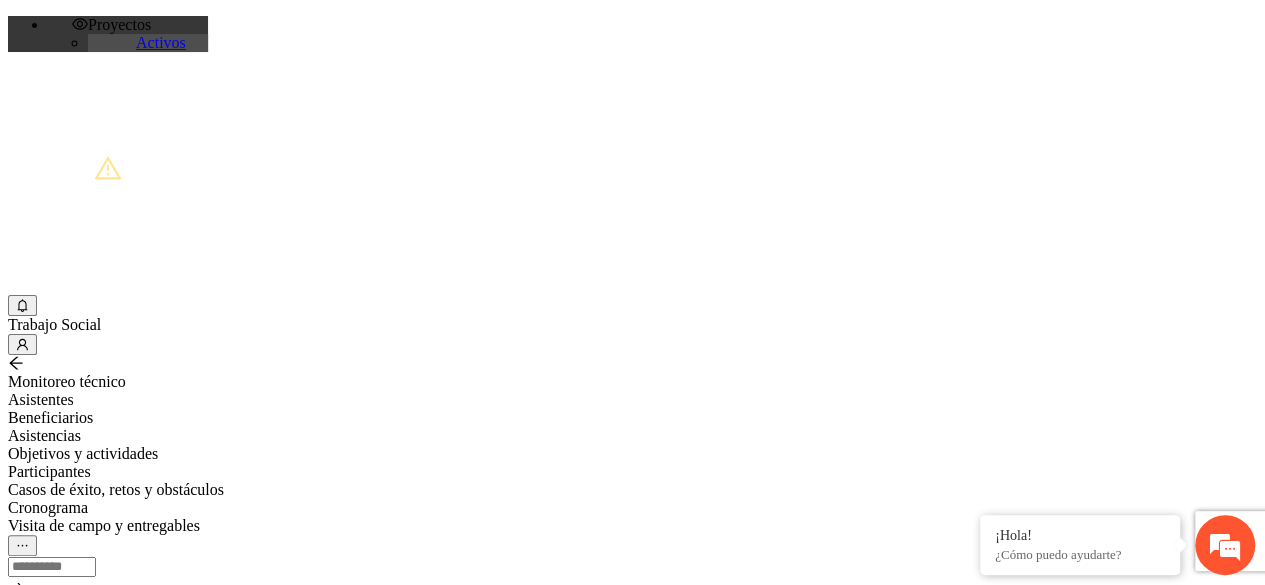 click at bounding box center [22, 344] 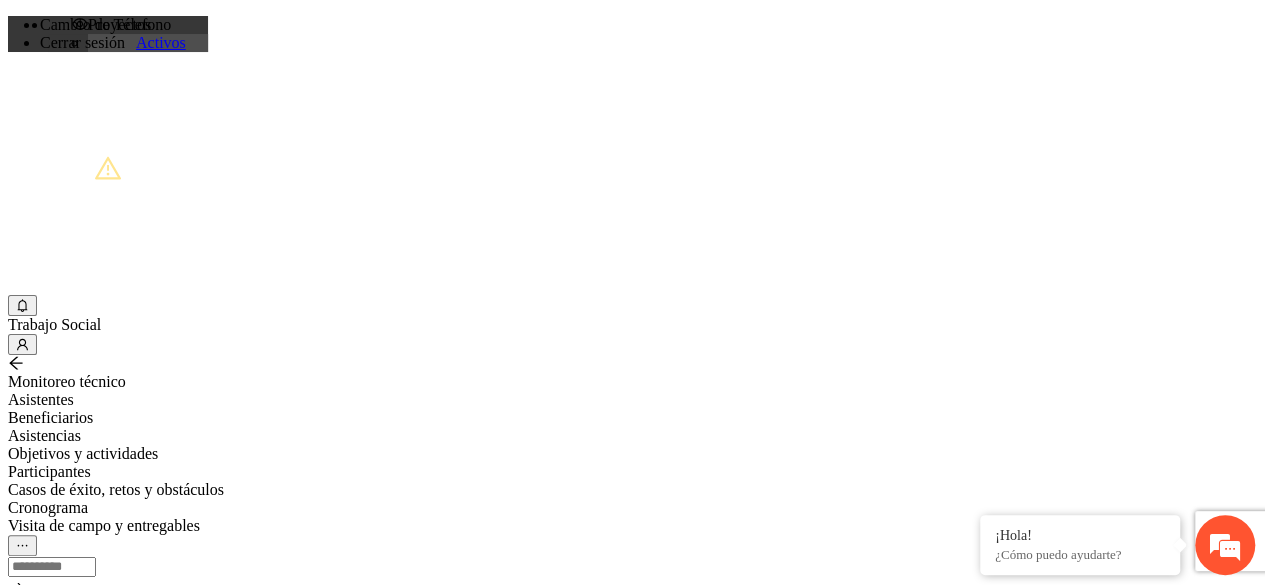 click on "Cerrar sesión" at bounding box center (82, 42) 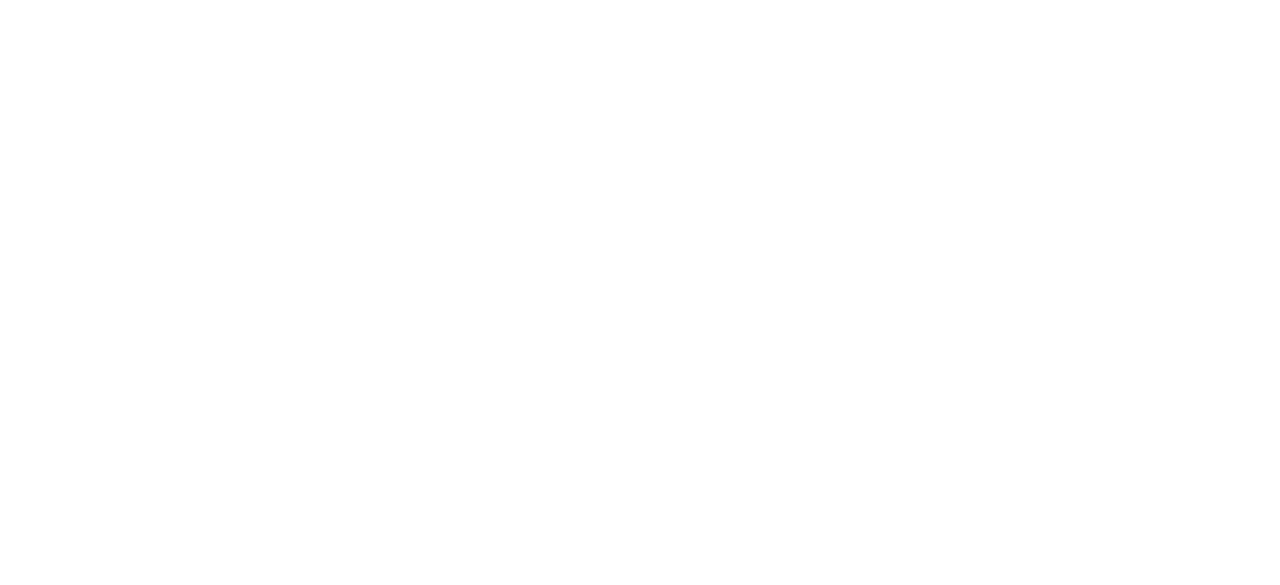 scroll, scrollTop: 0, scrollLeft: 0, axis: both 